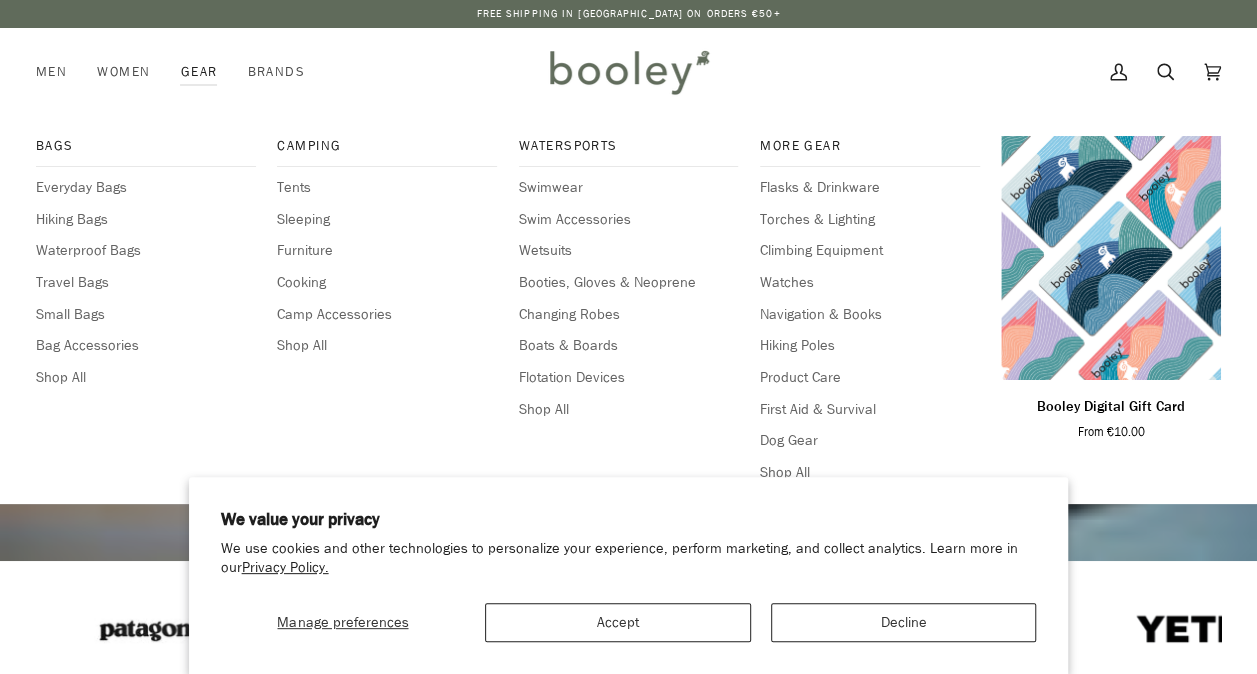 scroll, scrollTop: 0, scrollLeft: 0, axis: both 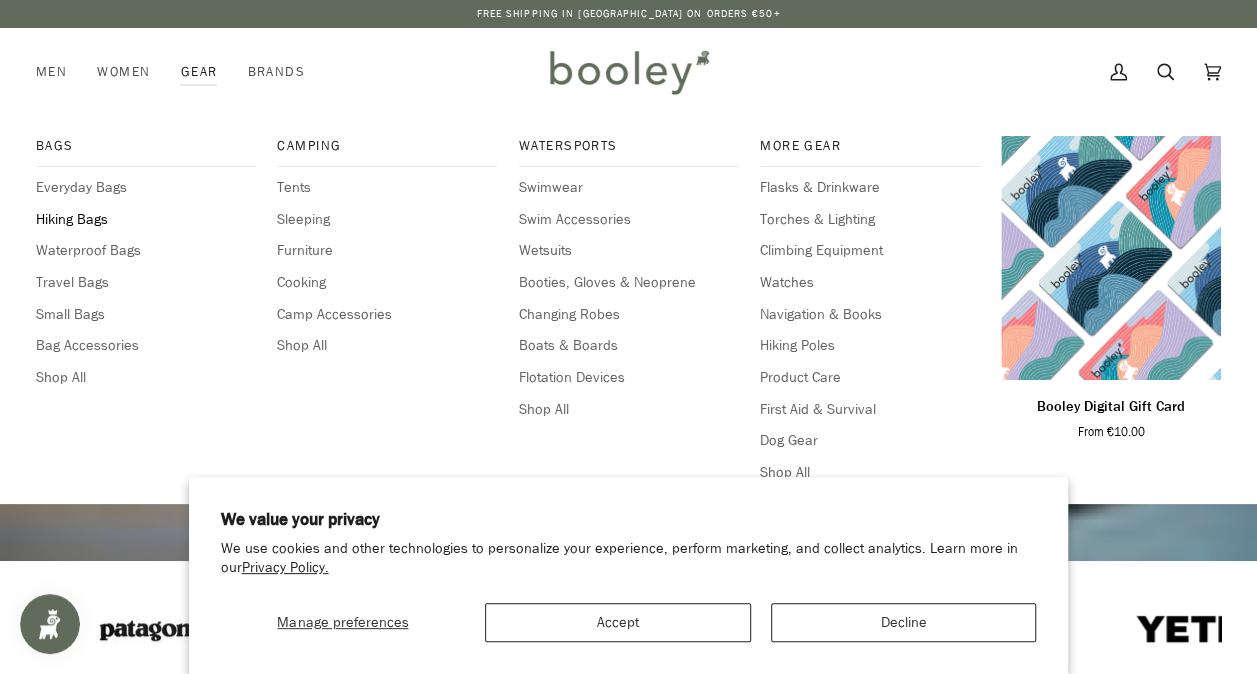 click on "Hiking Bags" at bounding box center (146, 220) 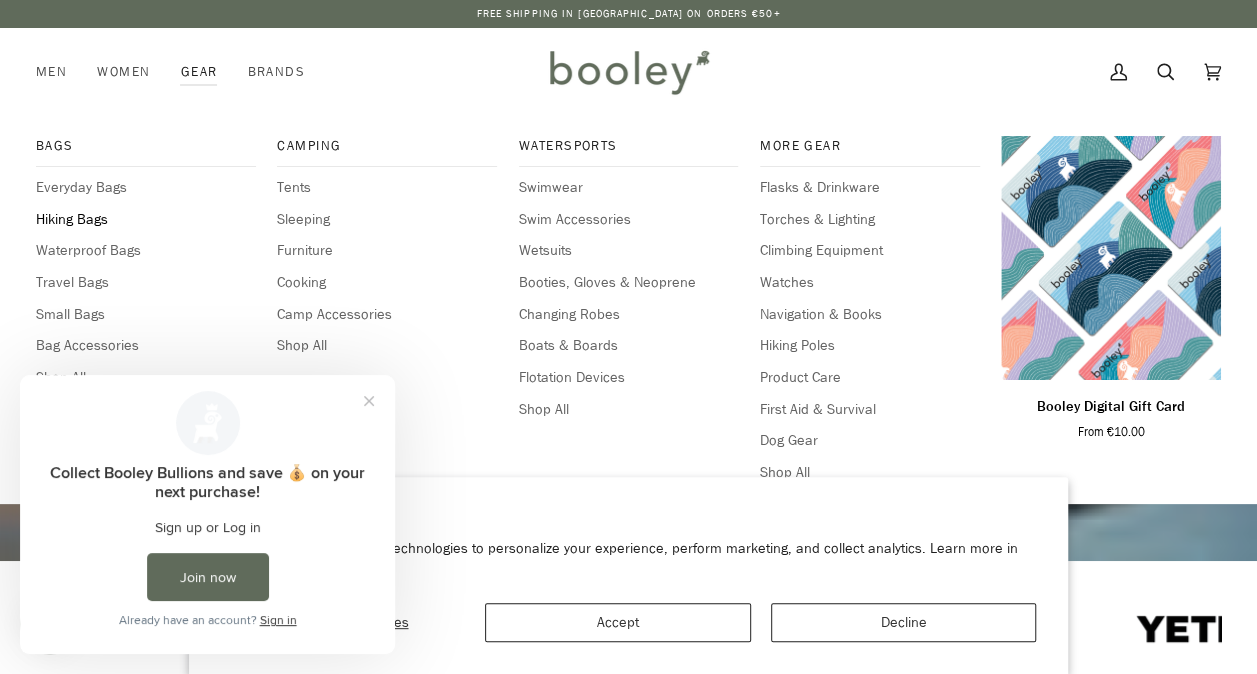 scroll, scrollTop: 0, scrollLeft: 0, axis: both 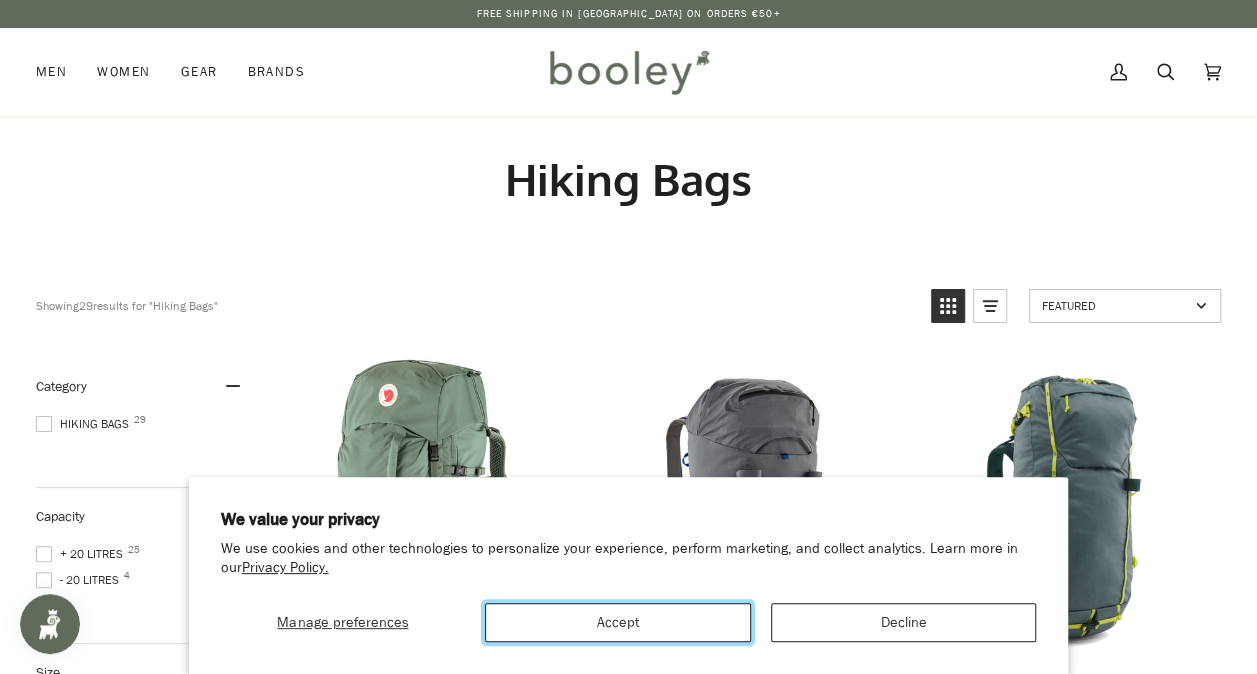 click on "Accept" at bounding box center (618, 622) 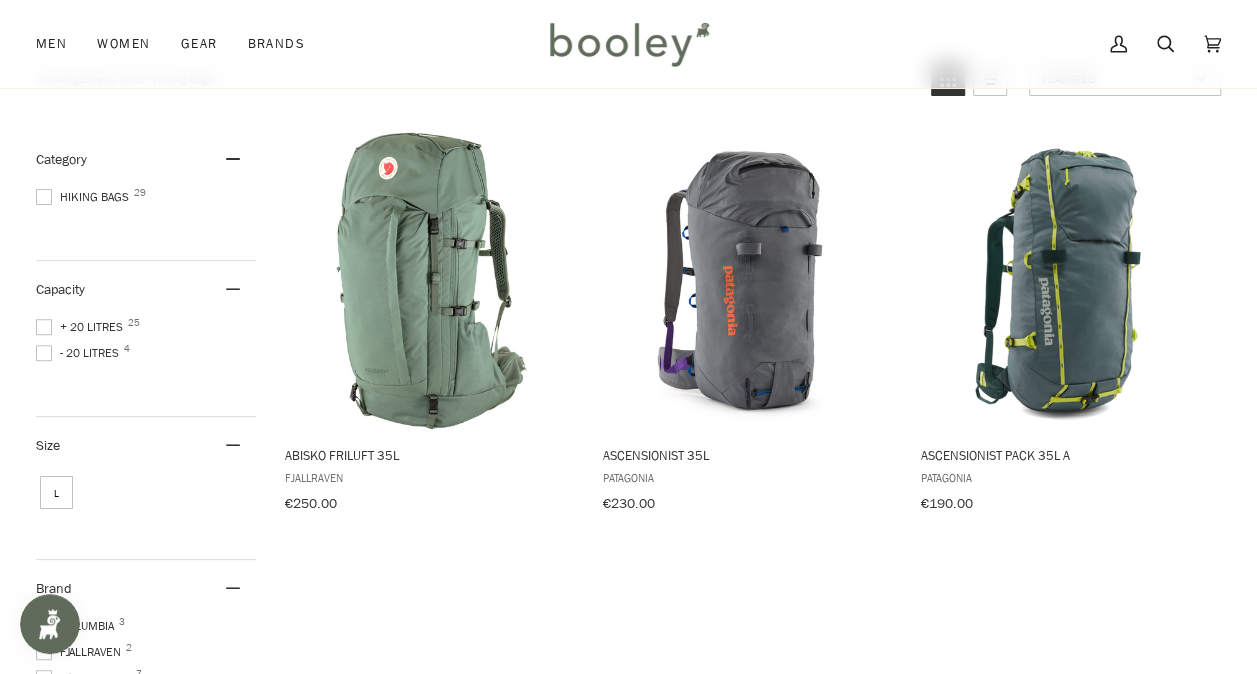 scroll, scrollTop: 228, scrollLeft: 0, axis: vertical 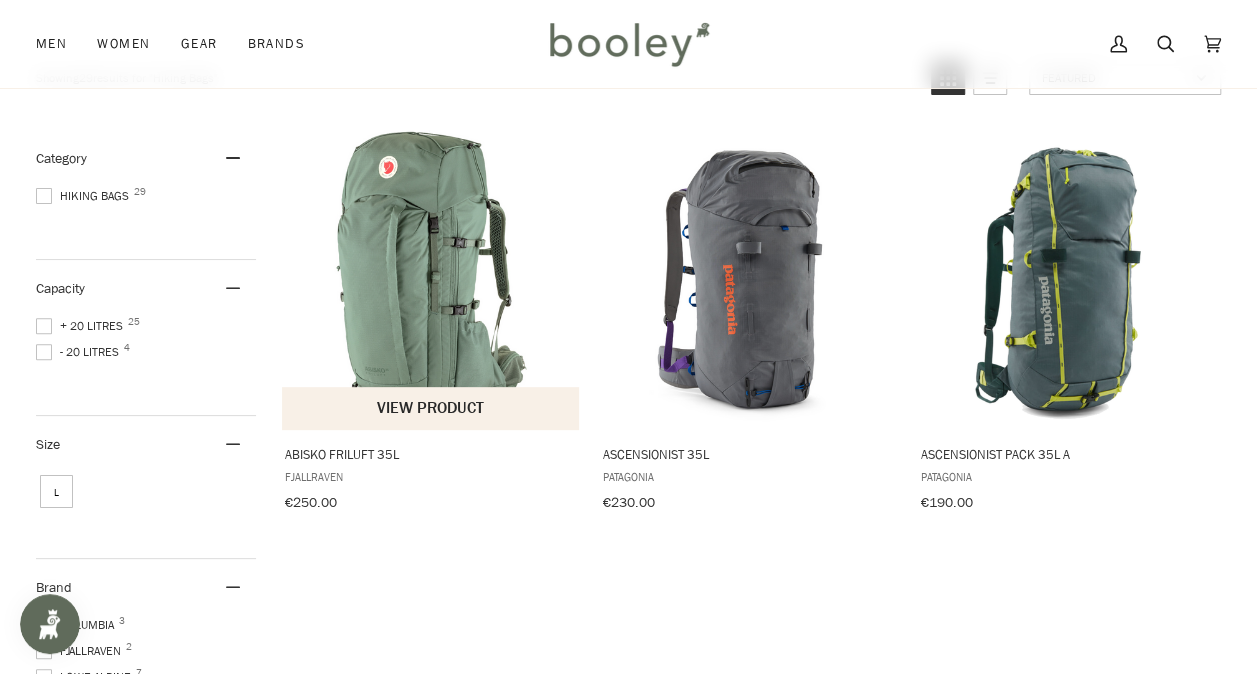 click at bounding box center [431, 279] 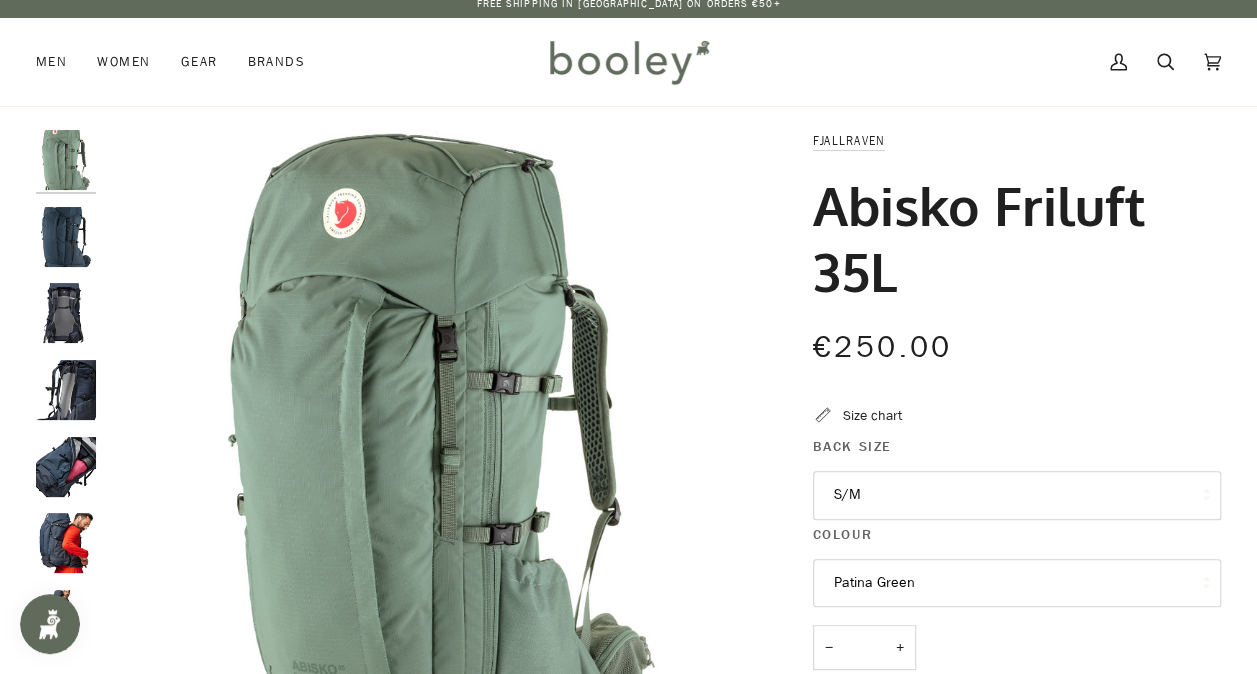 scroll, scrollTop: 9, scrollLeft: 0, axis: vertical 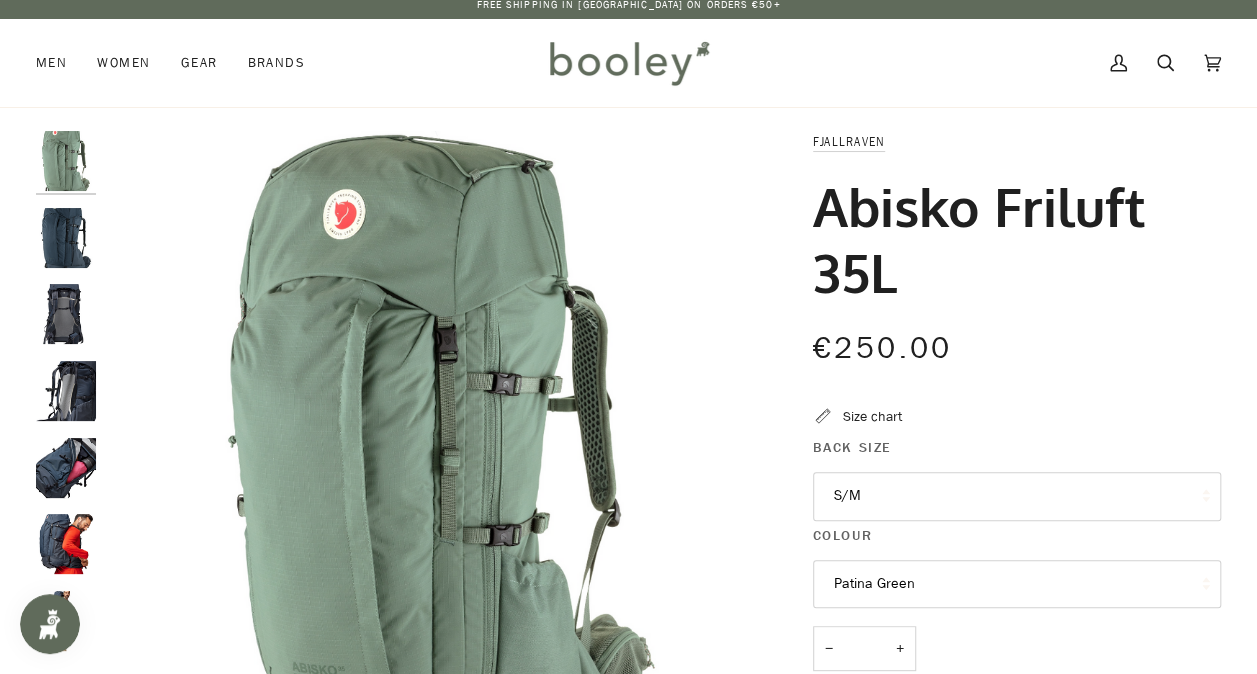 click at bounding box center (66, 238) 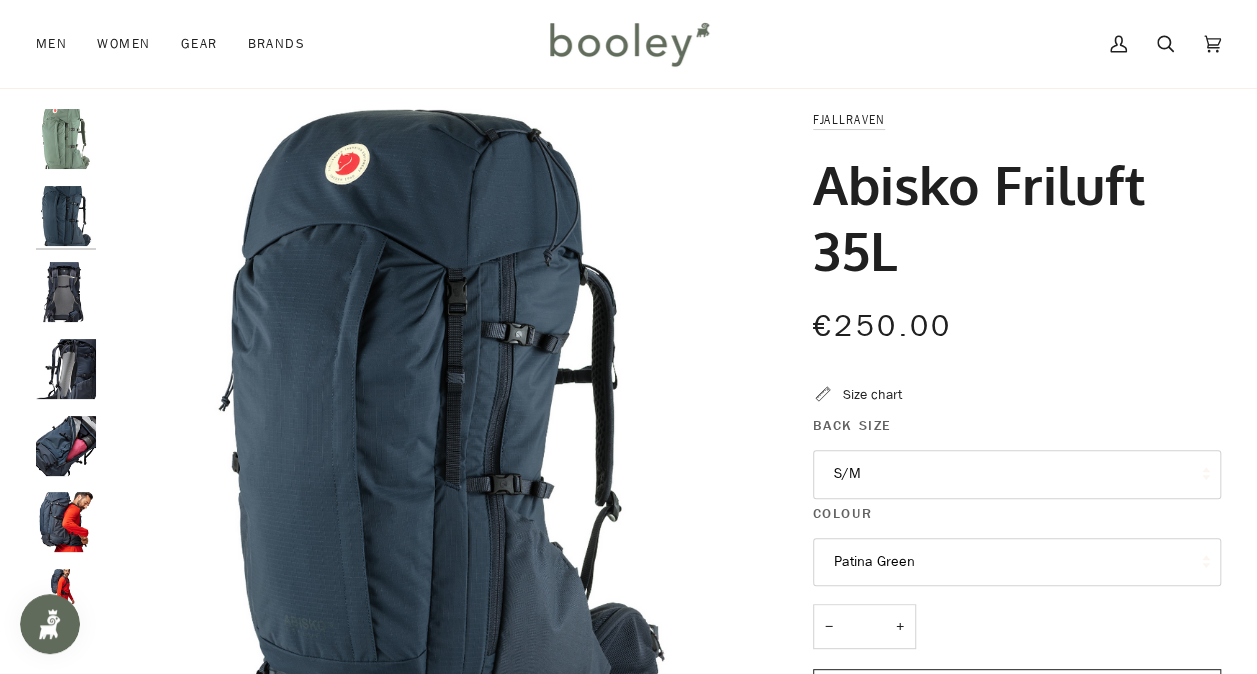 scroll, scrollTop: 25, scrollLeft: 0, axis: vertical 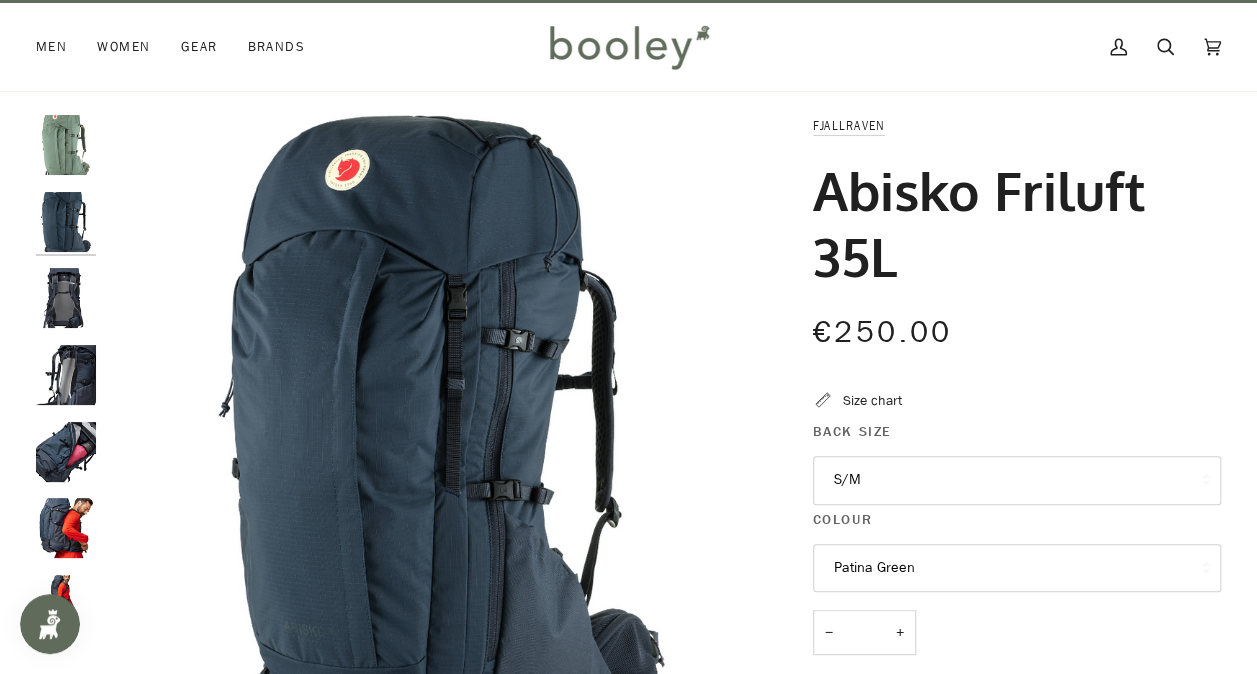 click at bounding box center [66, 298] 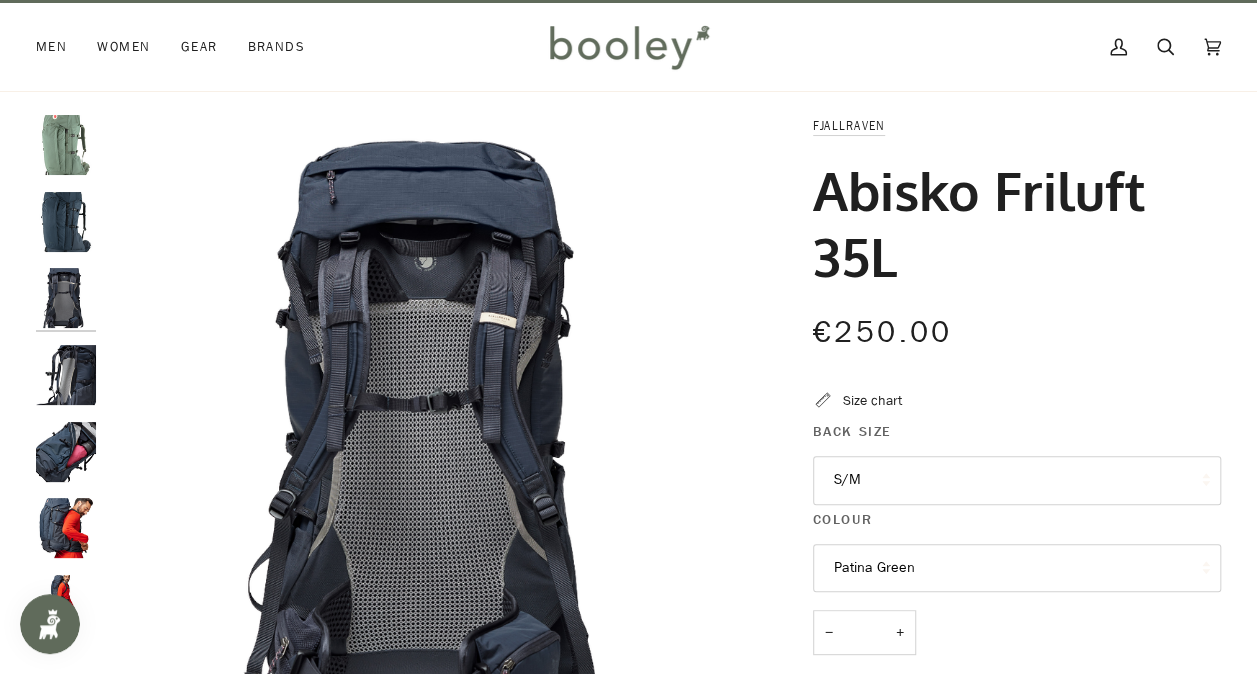click at bounding box center [66, 375] 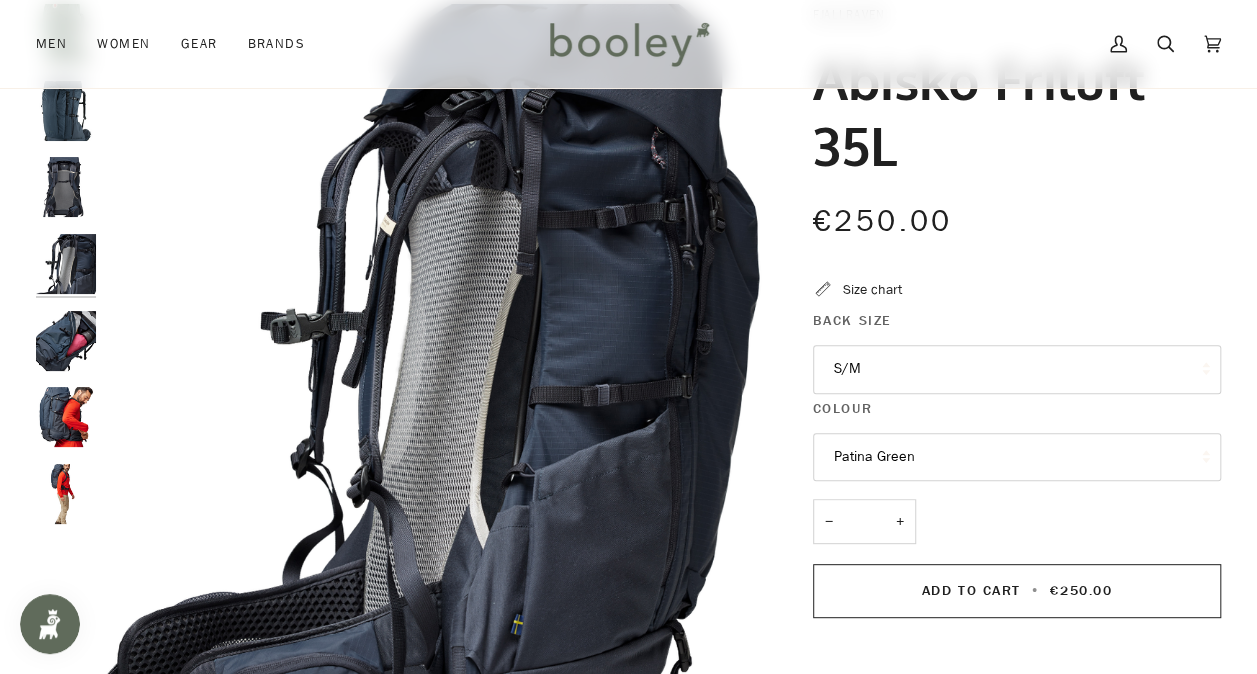 scroll, scrollTop: 137, scrollLeft: 0, axis: vertical 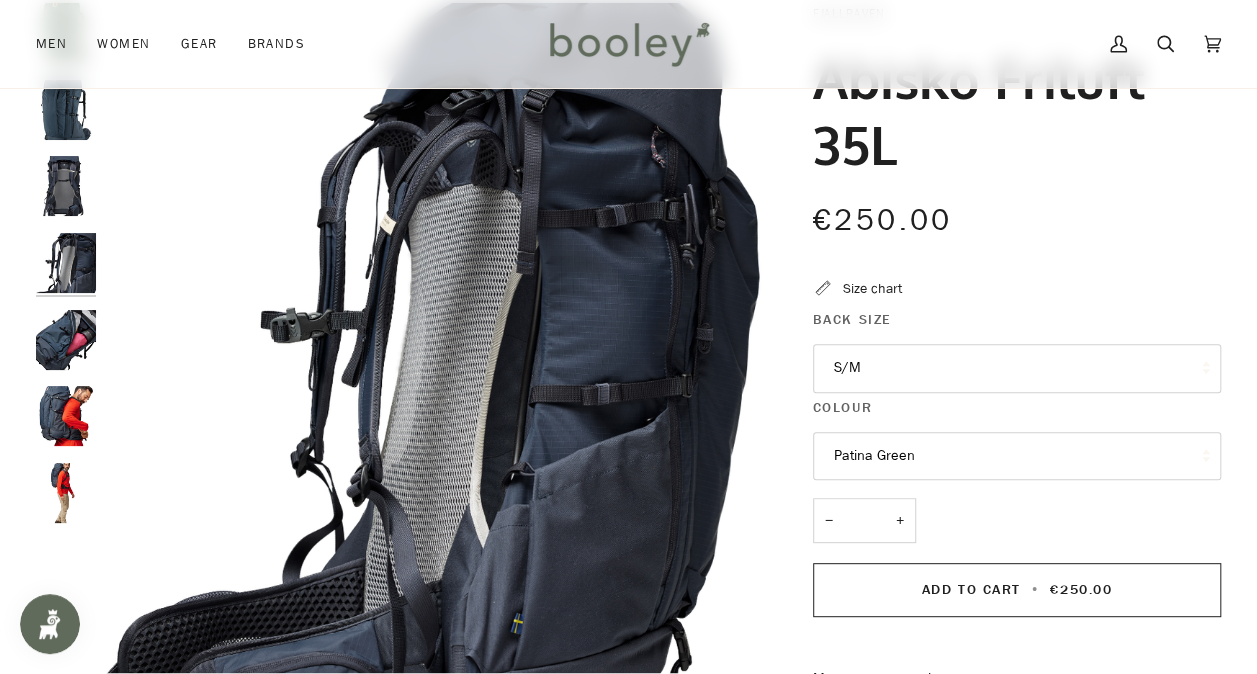 click at bounding box center (66, 340) 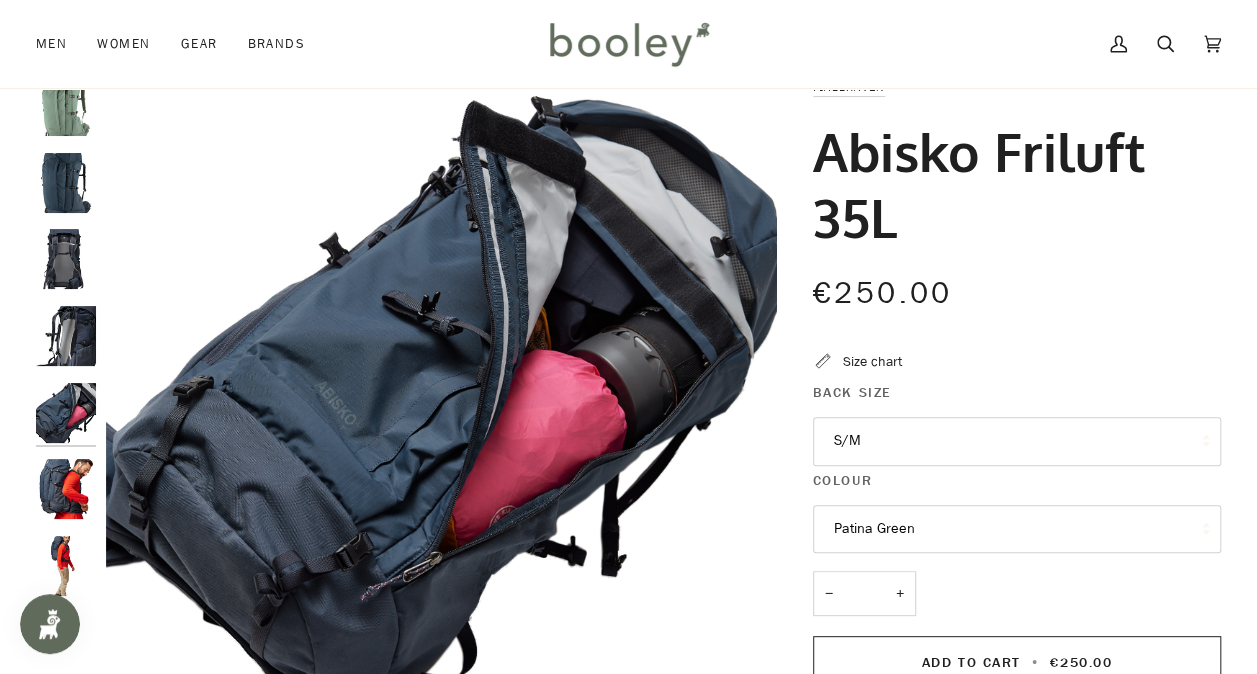 scroll, scrollTop: 63, scrollLeft: 0, axis: vertical 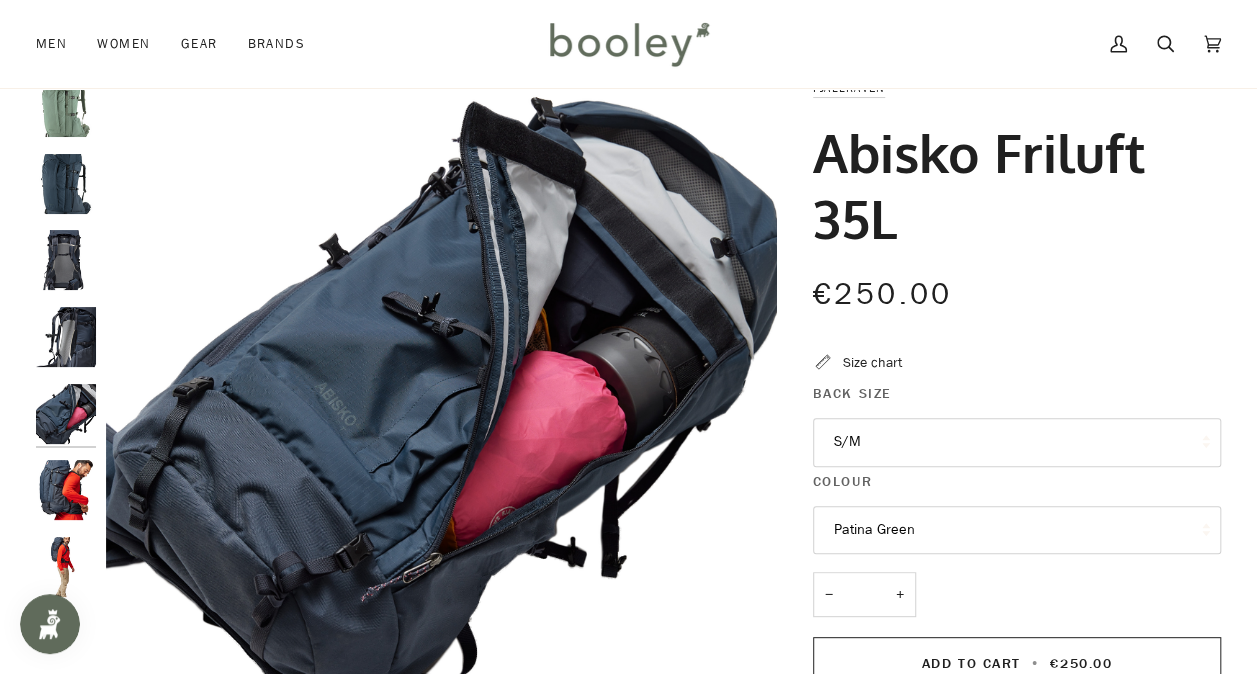 click at bounding box center [66, 490] 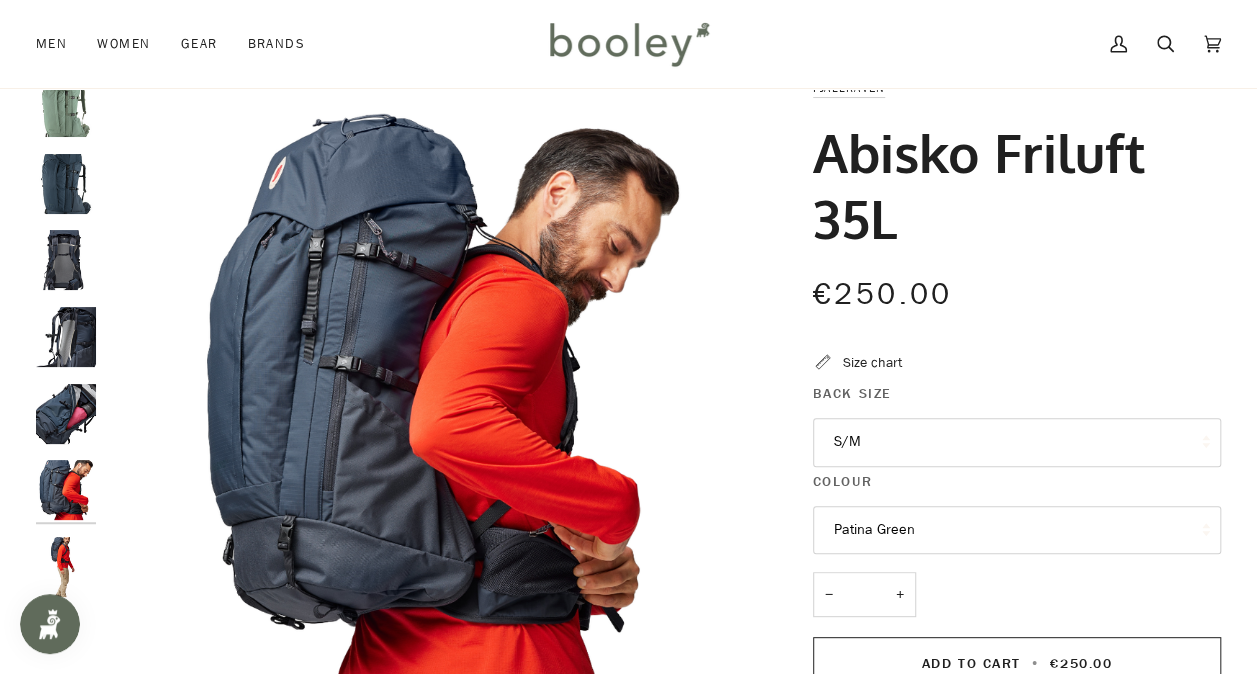 click at bounding box center [66, 567] 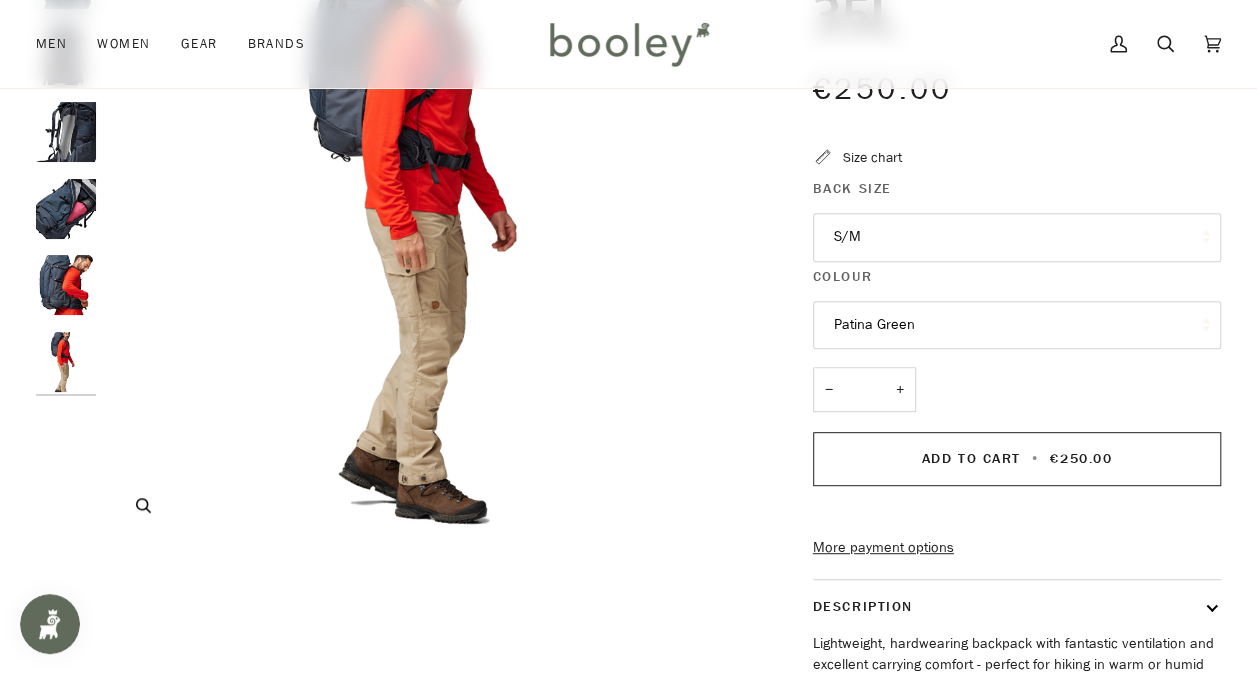 scroll, scrollTop: 273, scrollLeft: 0, axis: vertical 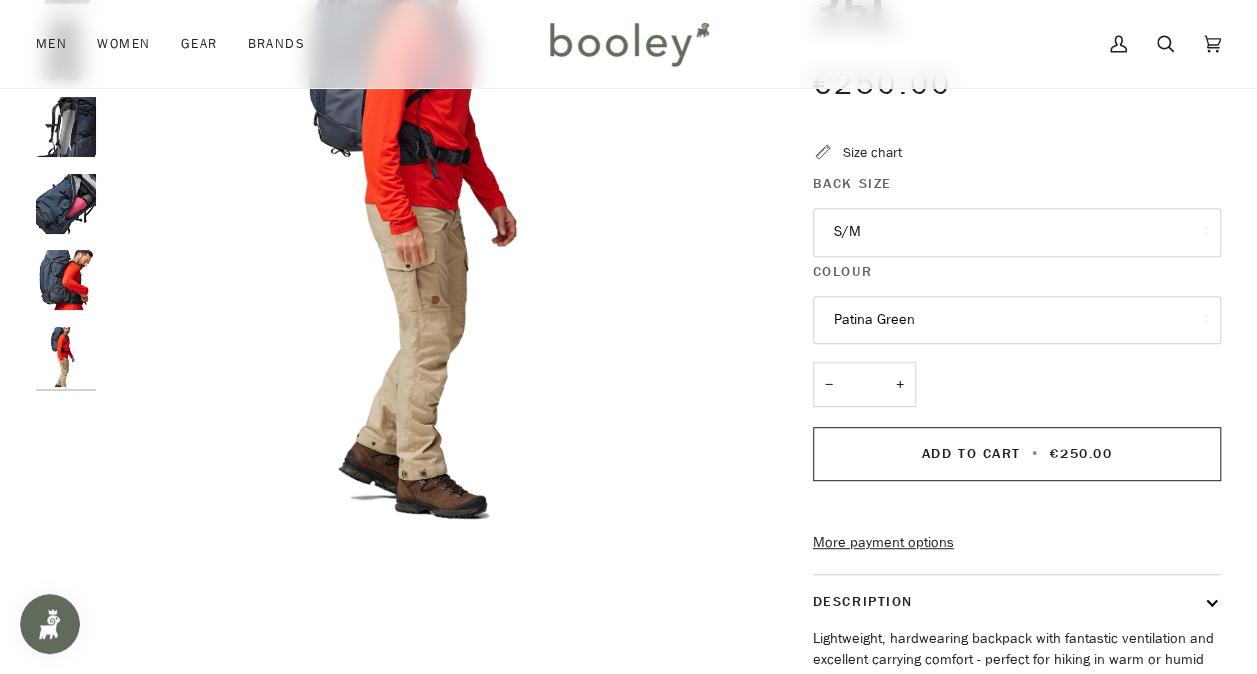 click on "S/M" at bounding box center (1017, 232) 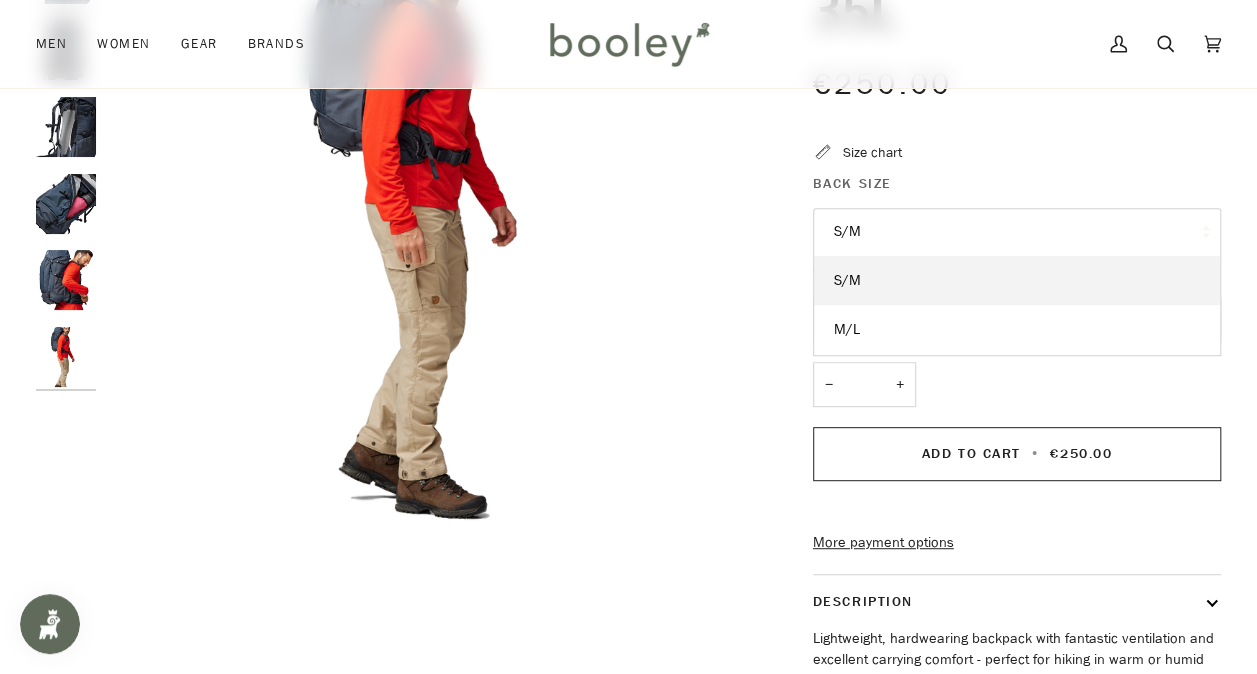 click on "S/M" at bounding box center [1017, 232] 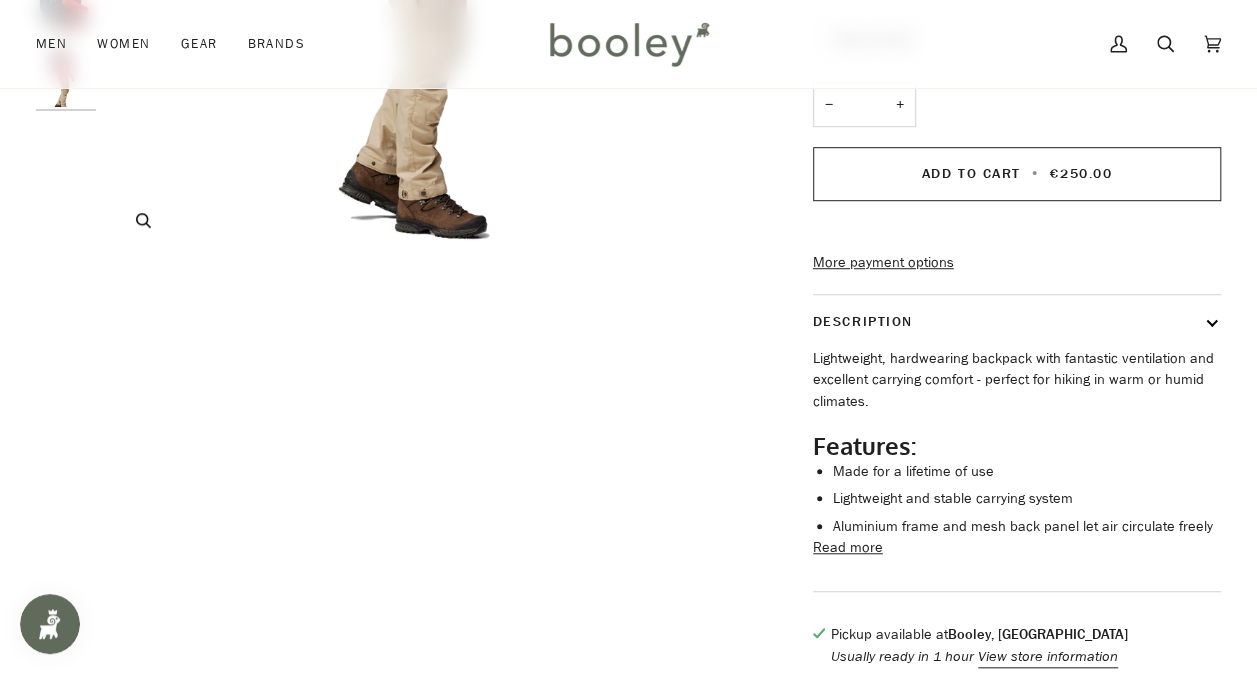 scroll, scrollTop: 554, scrollLeft: 0, axis: vertical 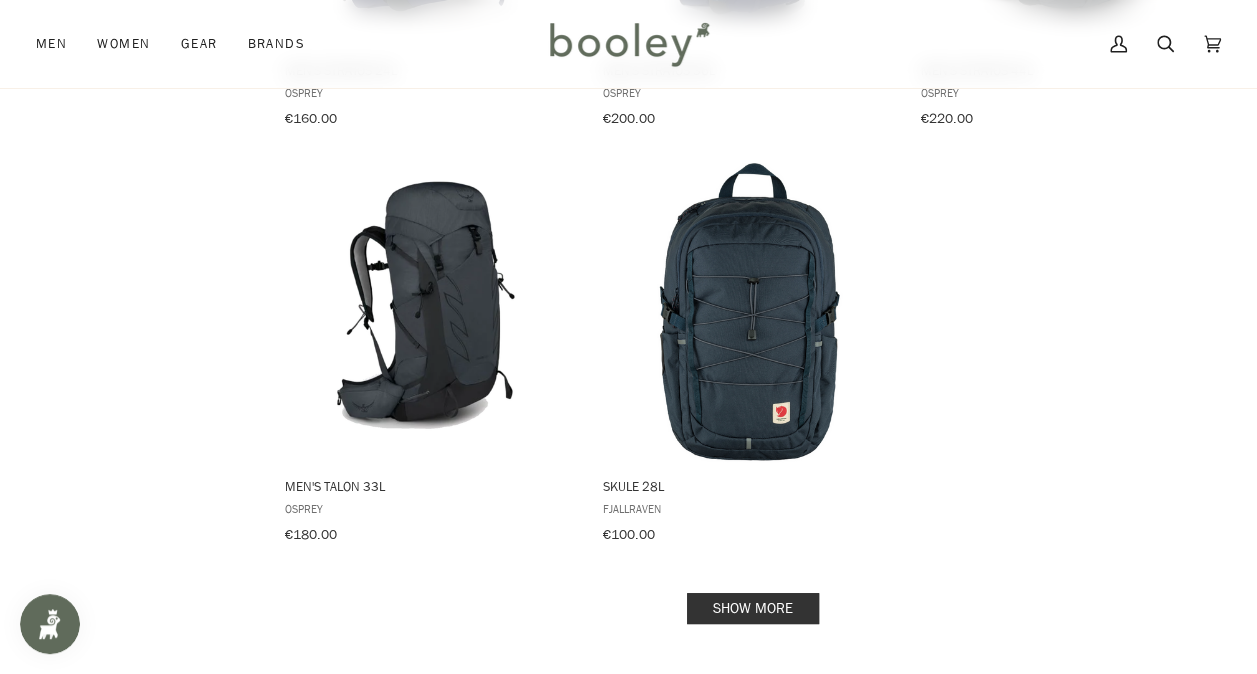 click on "Show more" at bounding box center [753, 608] 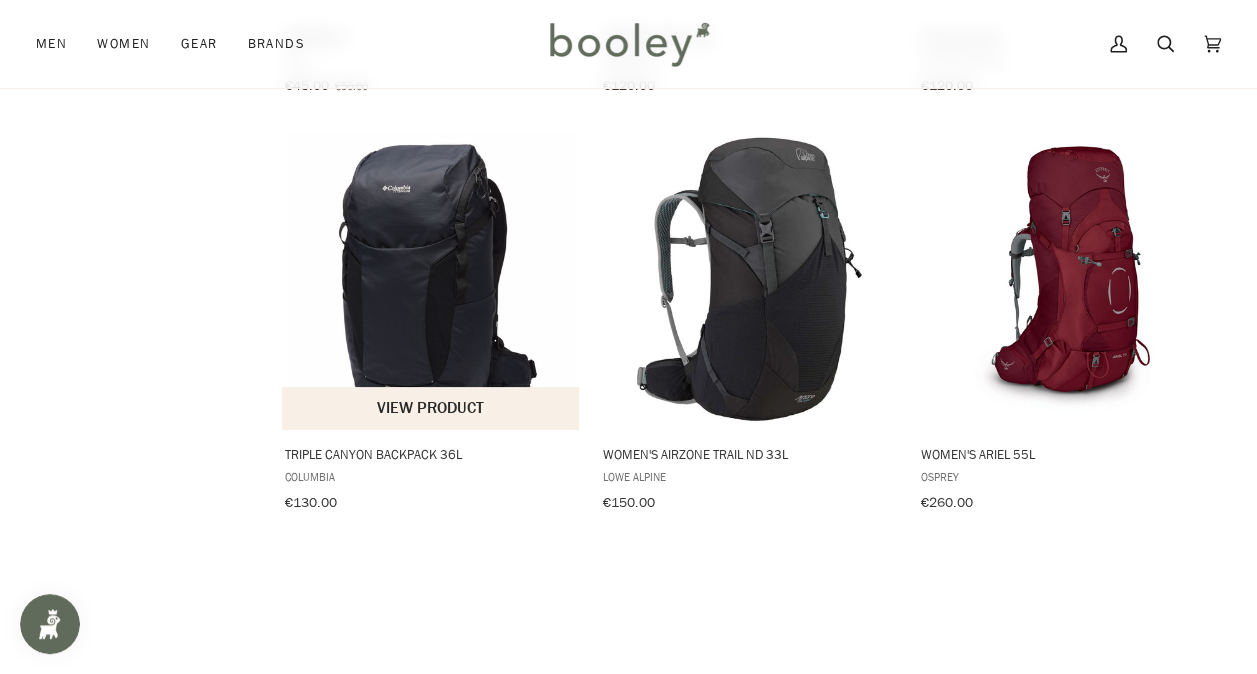 scroll, scrollTop: 3527, scrollLeft: 0, axis: vertical 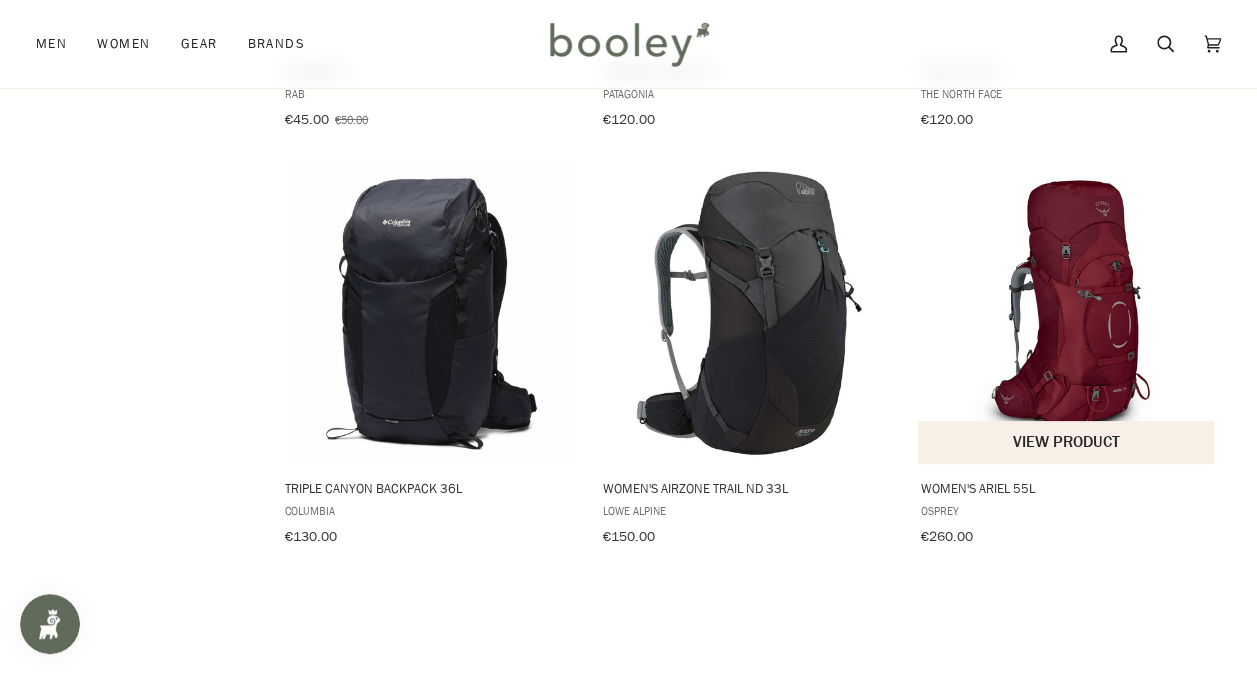 click at bounding box center (1067, 313) 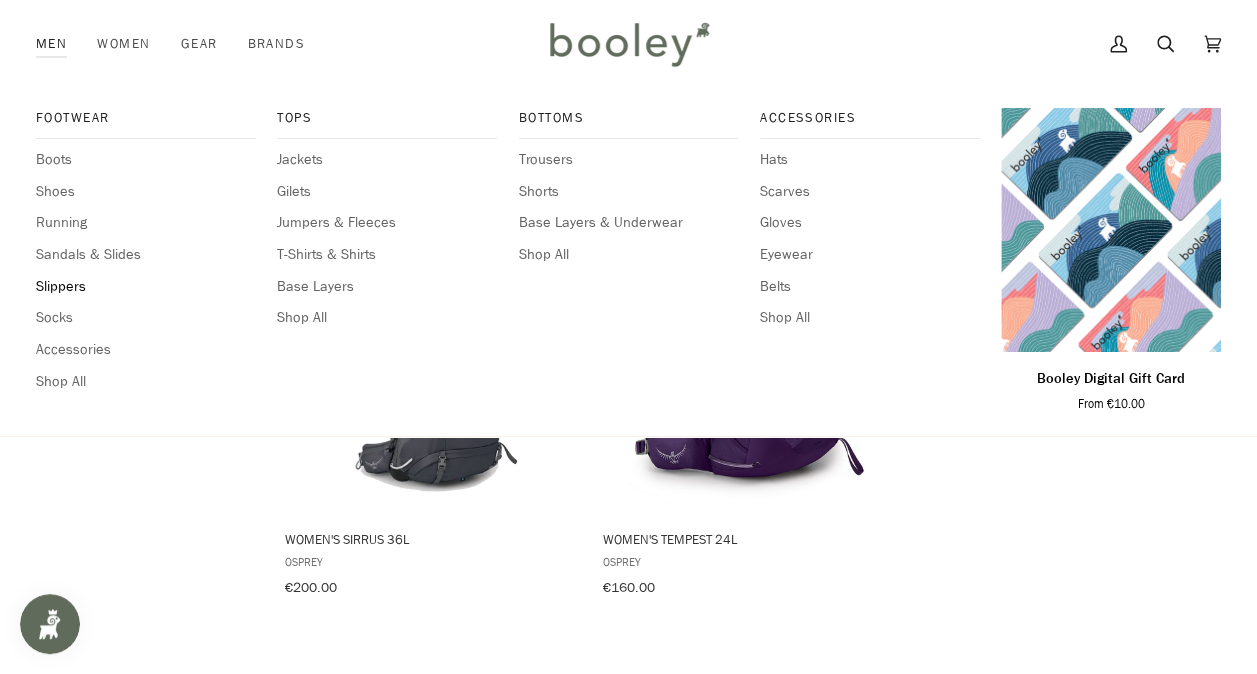 scroll, scrollTop: 3893, scrollLeft: 0, axis: vertical 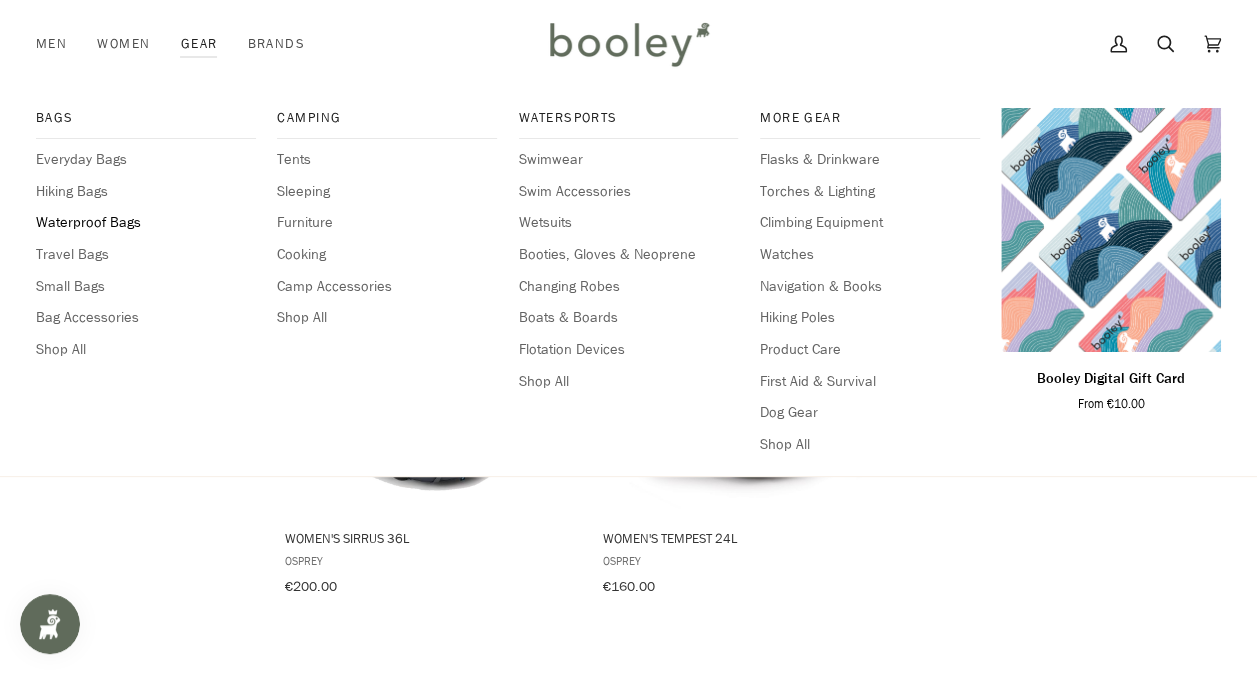 click on "Waterproof Bags" at bounding box center [146, 223] 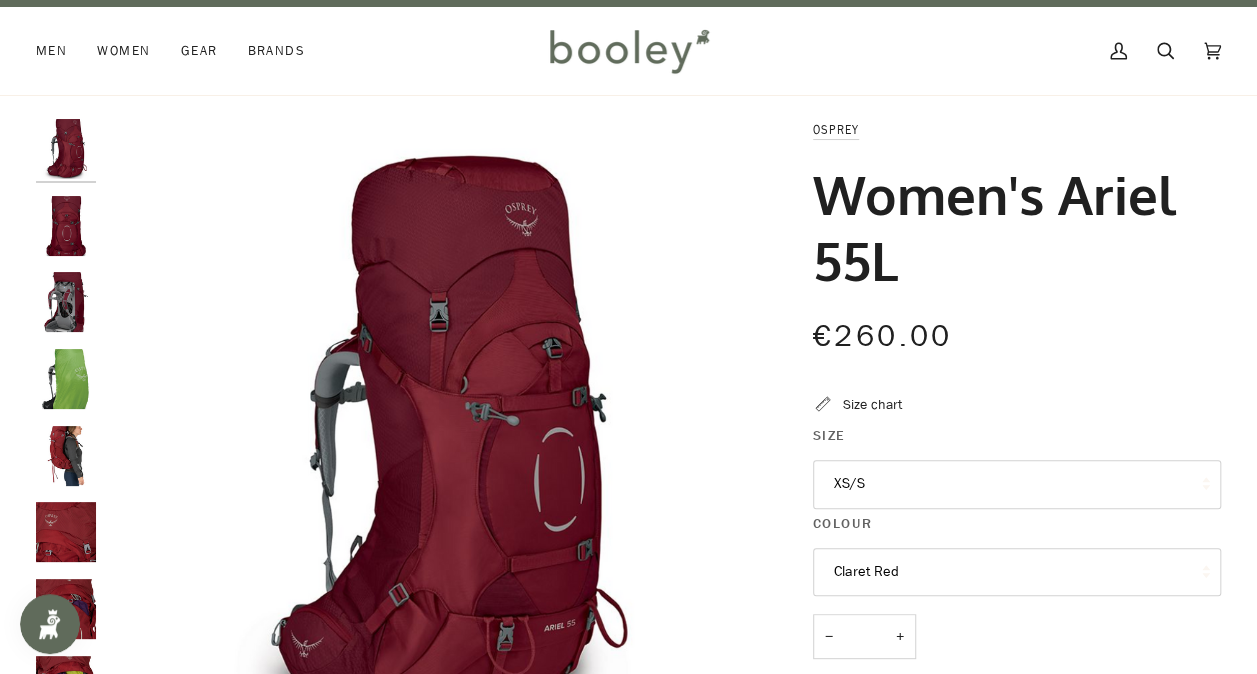 scroll, scrollTop: 20, scrollLeft: 0, axis: vertical 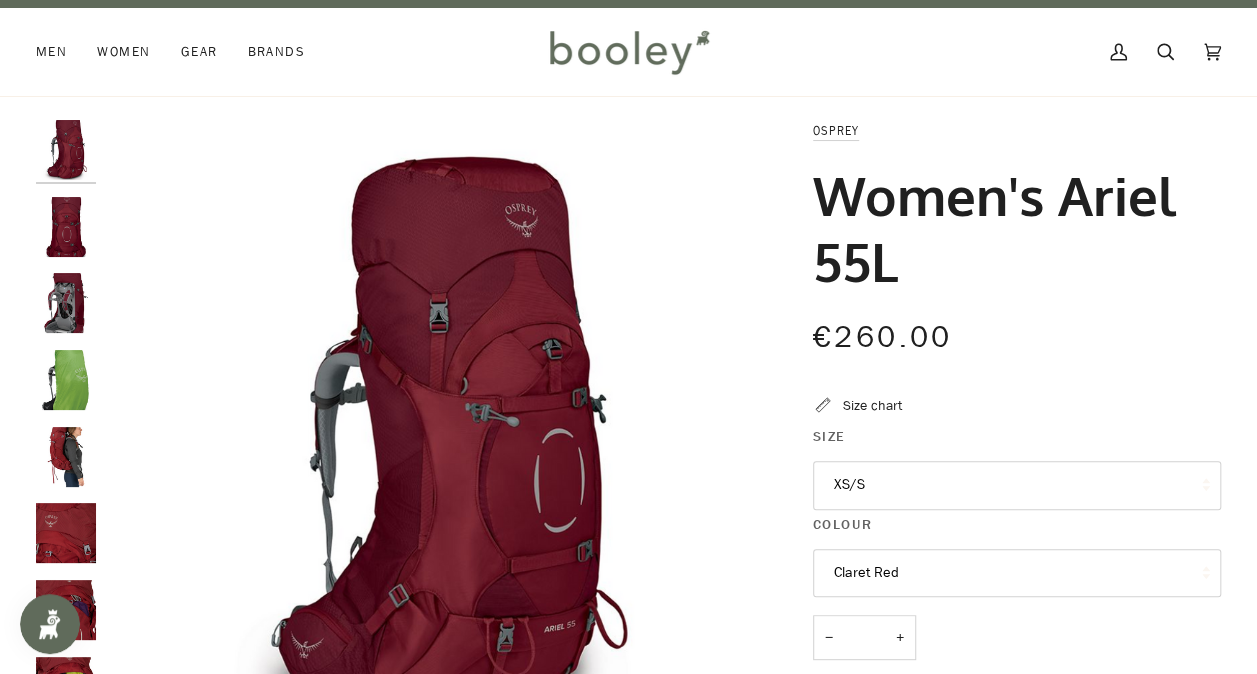 click at bounding box center [66, 150] 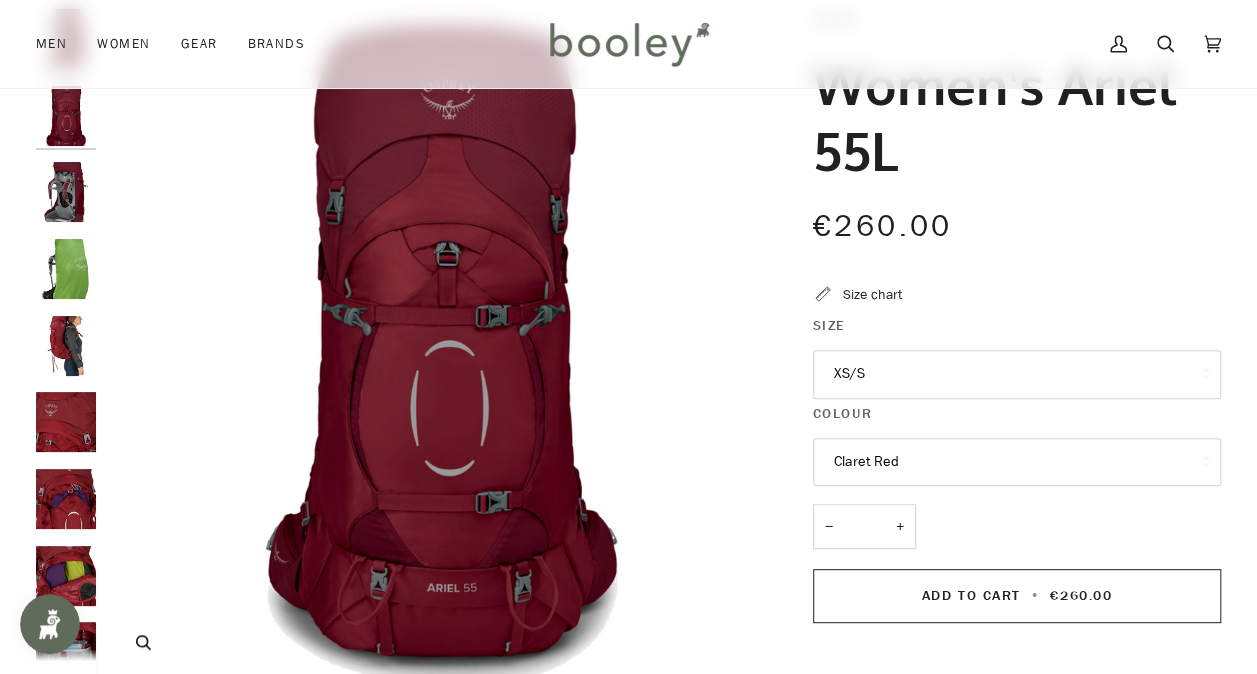 scroll, scrollTop: 129, scrollLeft: 0, axis: vertical 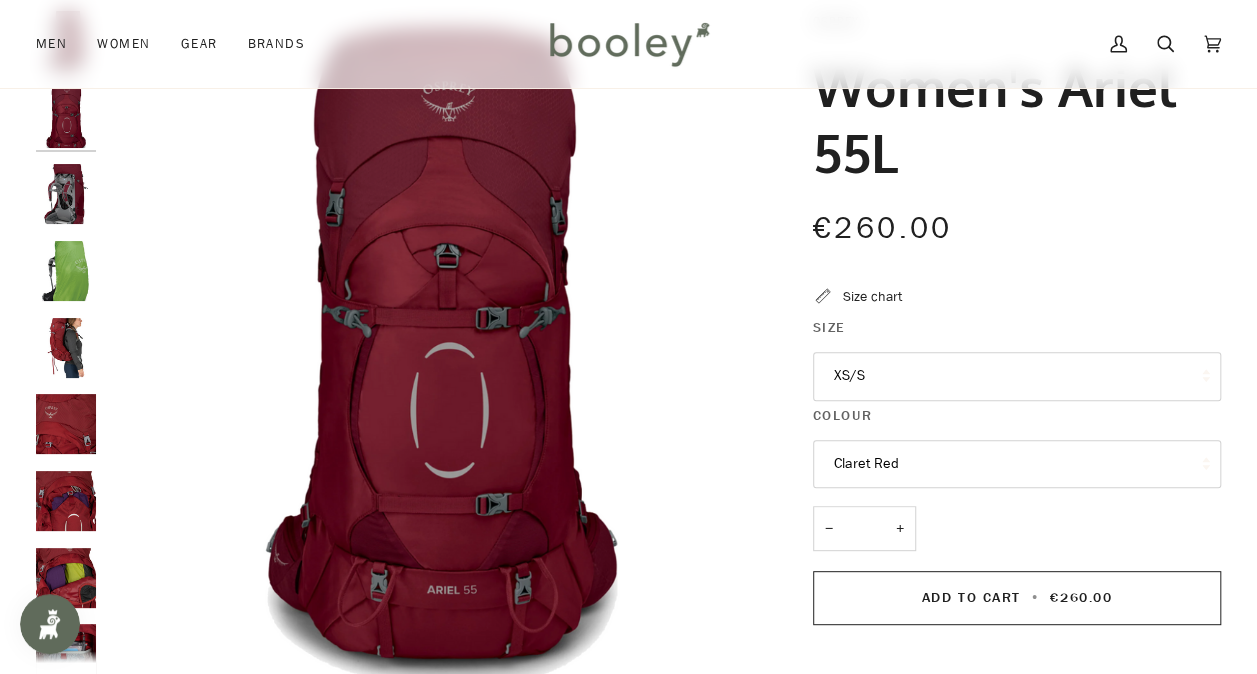 click at bounding box center (66, 348) 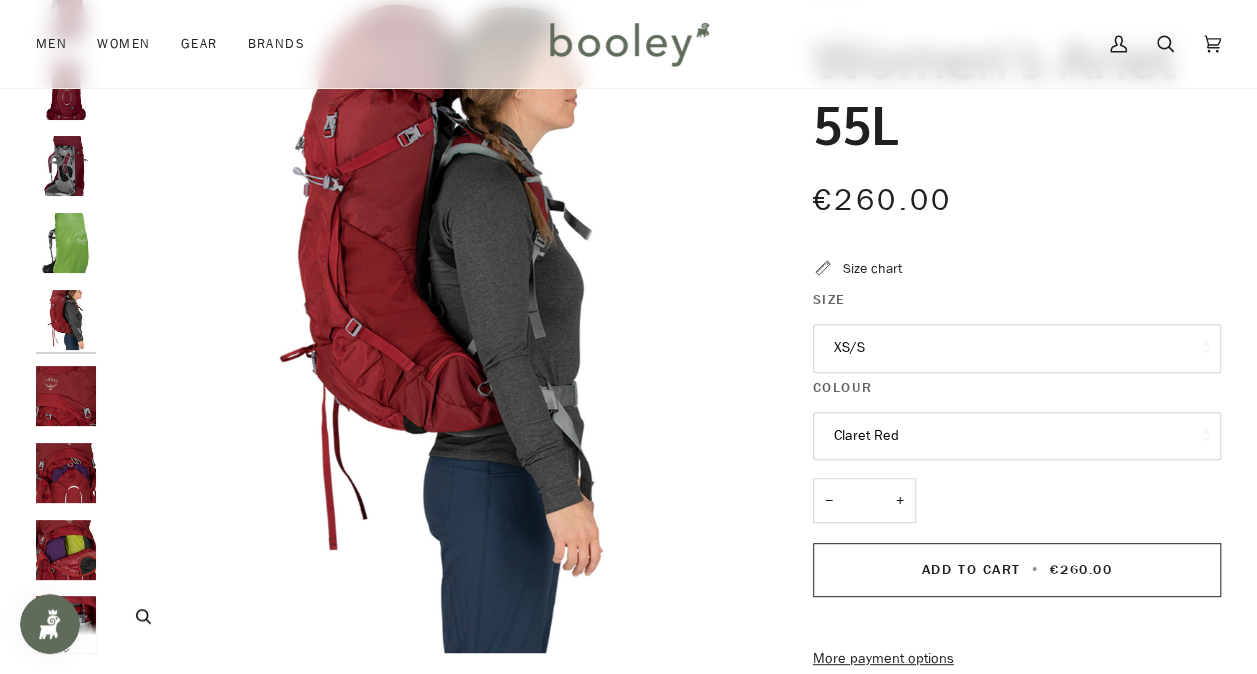 scroll, scrollTop: 163, scrollLeft: 0, axis: vertical 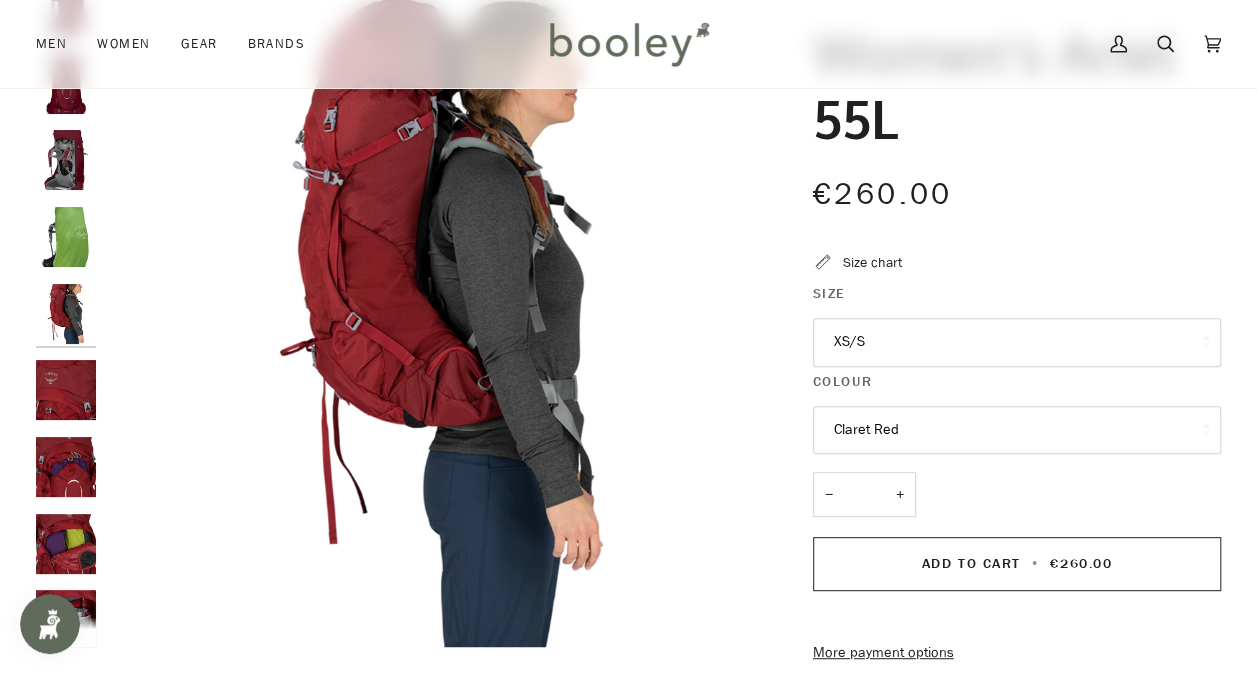 click at bounding box center [66, 390] 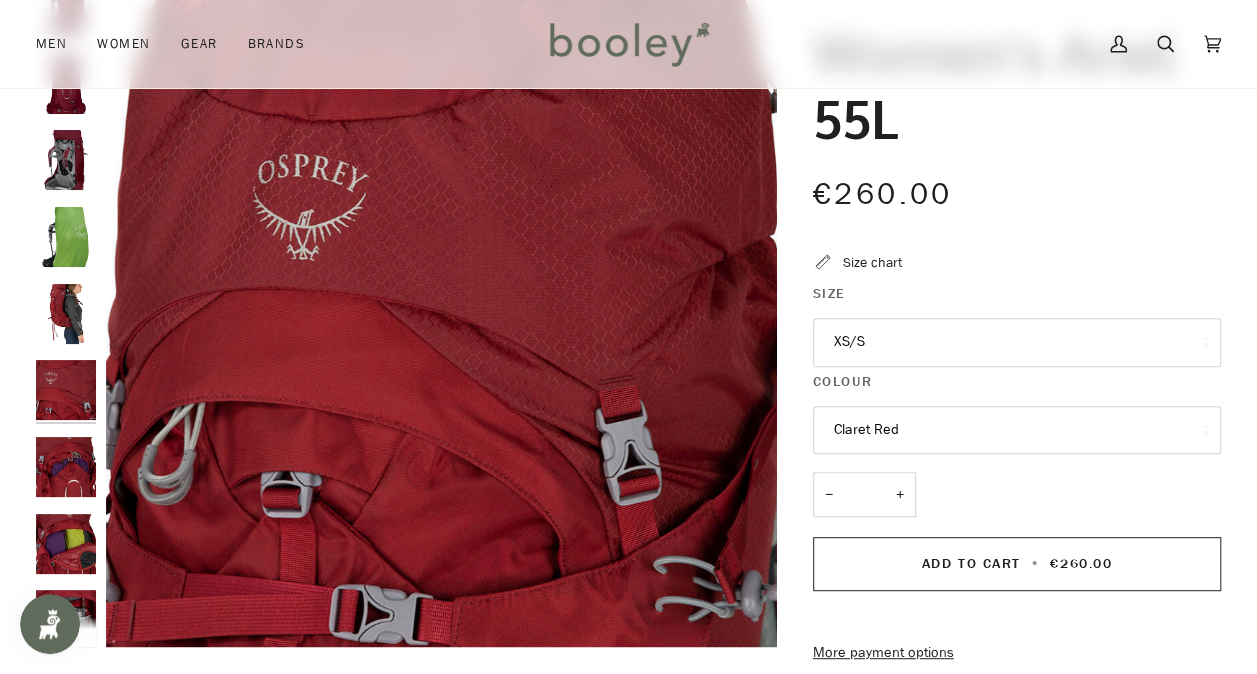 scroll, scrollTop: 77, scrollLeft: 0, axis: vertical 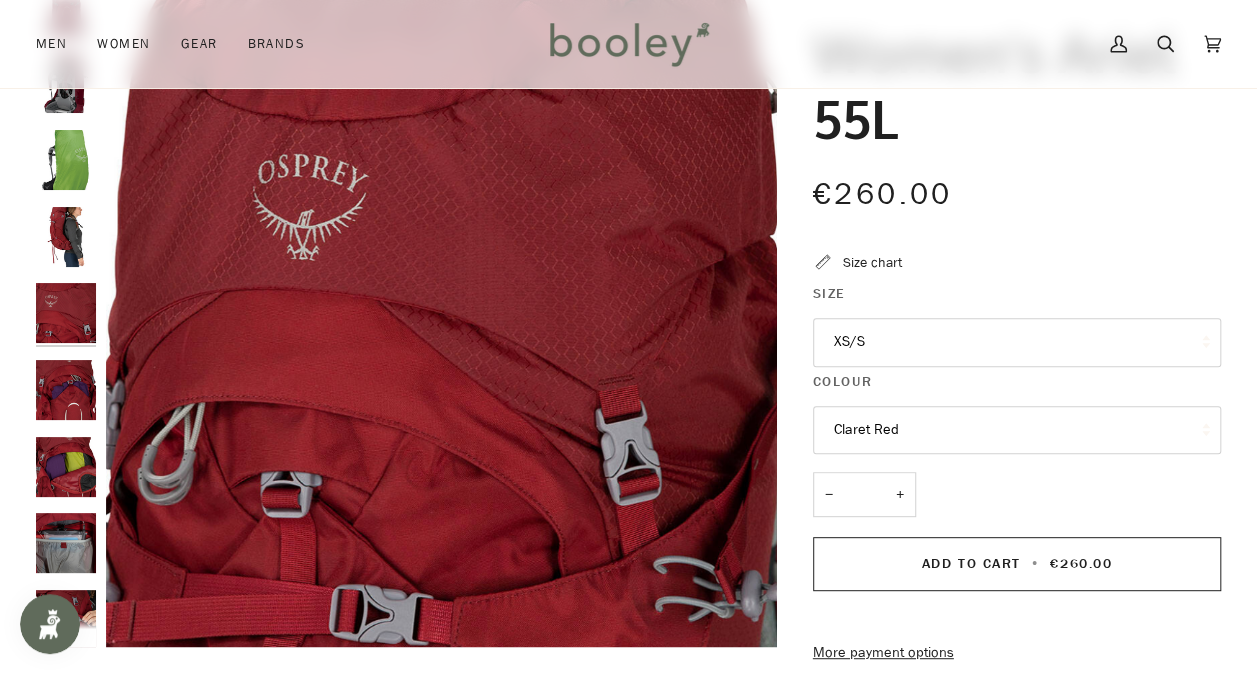 click at bounding box center (66, 390) 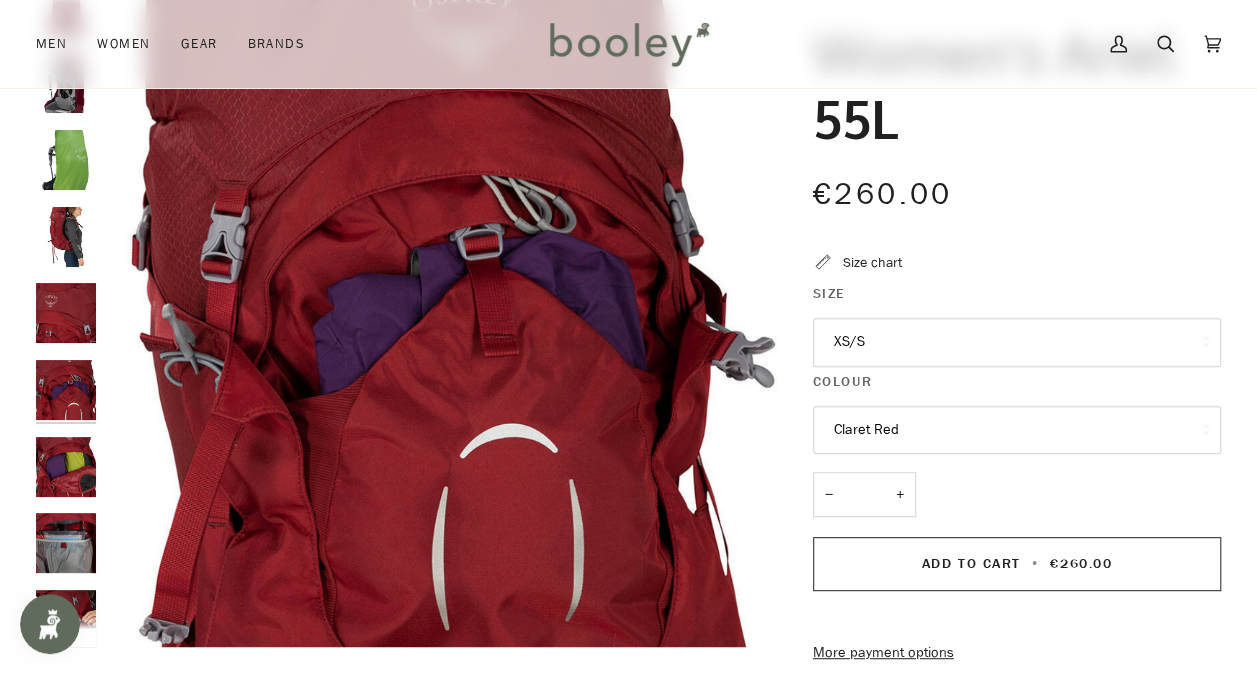 scroll, scrollTop: 153, scrollLeft: 0, axis: vertical 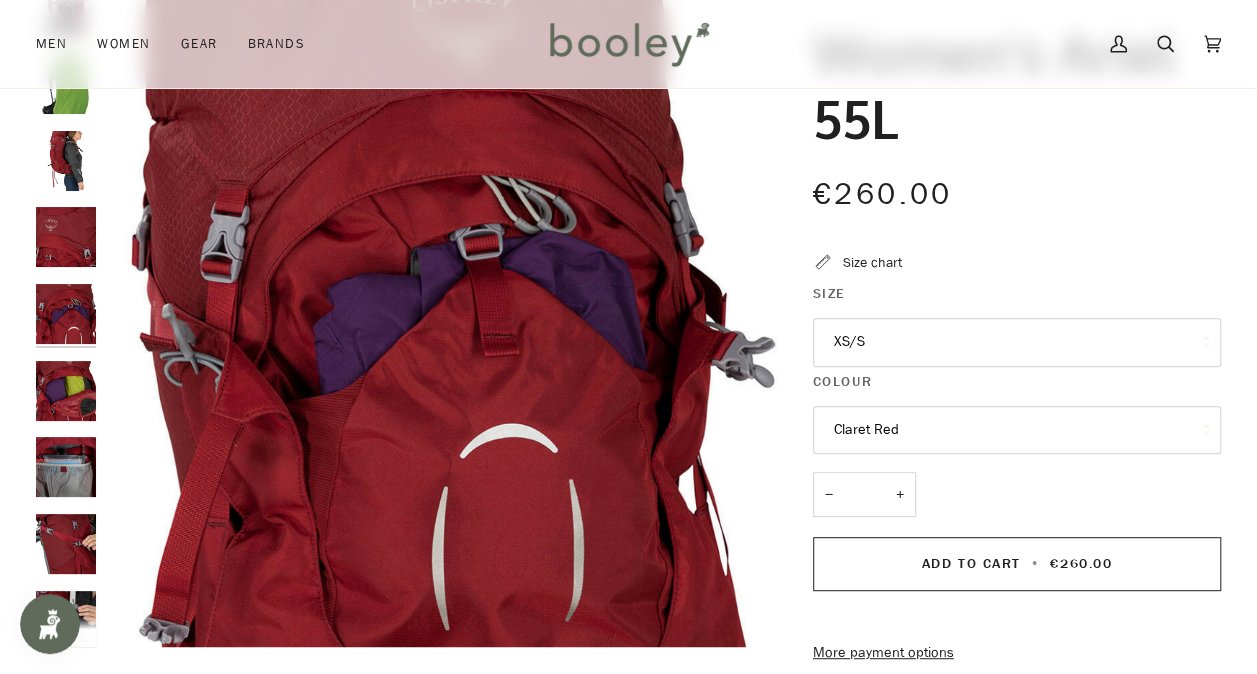 click at bounding box center [66, 467] 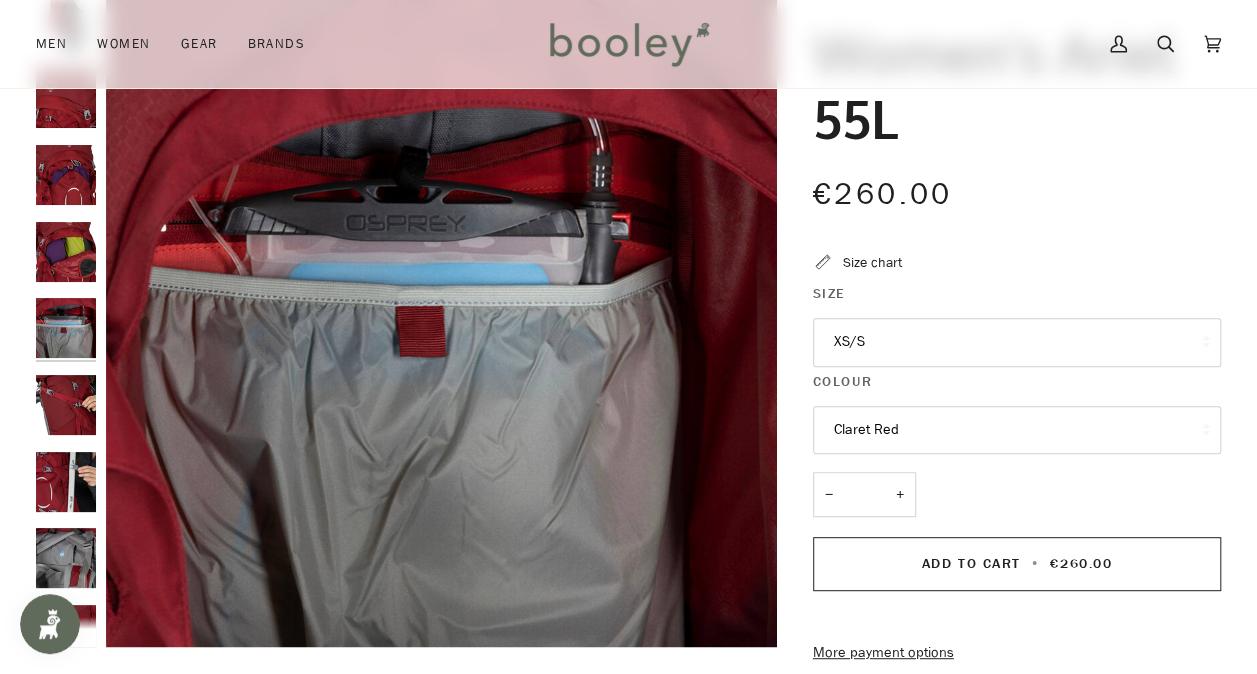 scroll, scrollTop: 306, scrollLeft: 0, axis: vertical 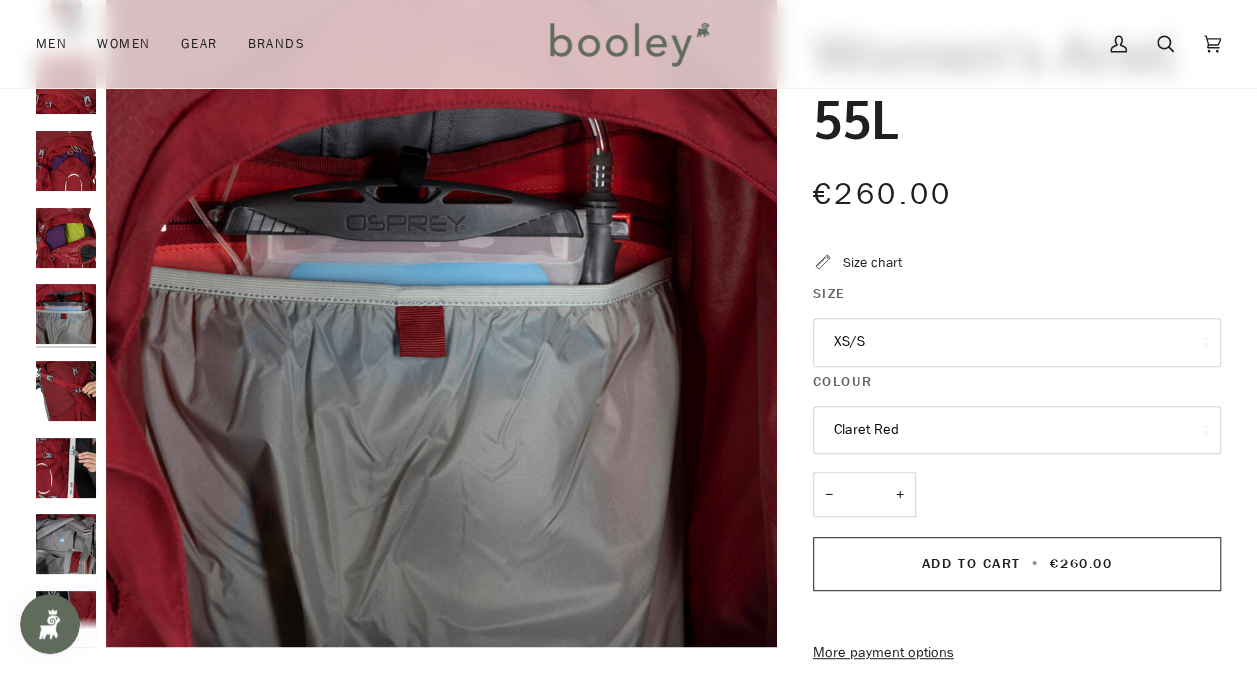 click at bounding box center [66, 468] 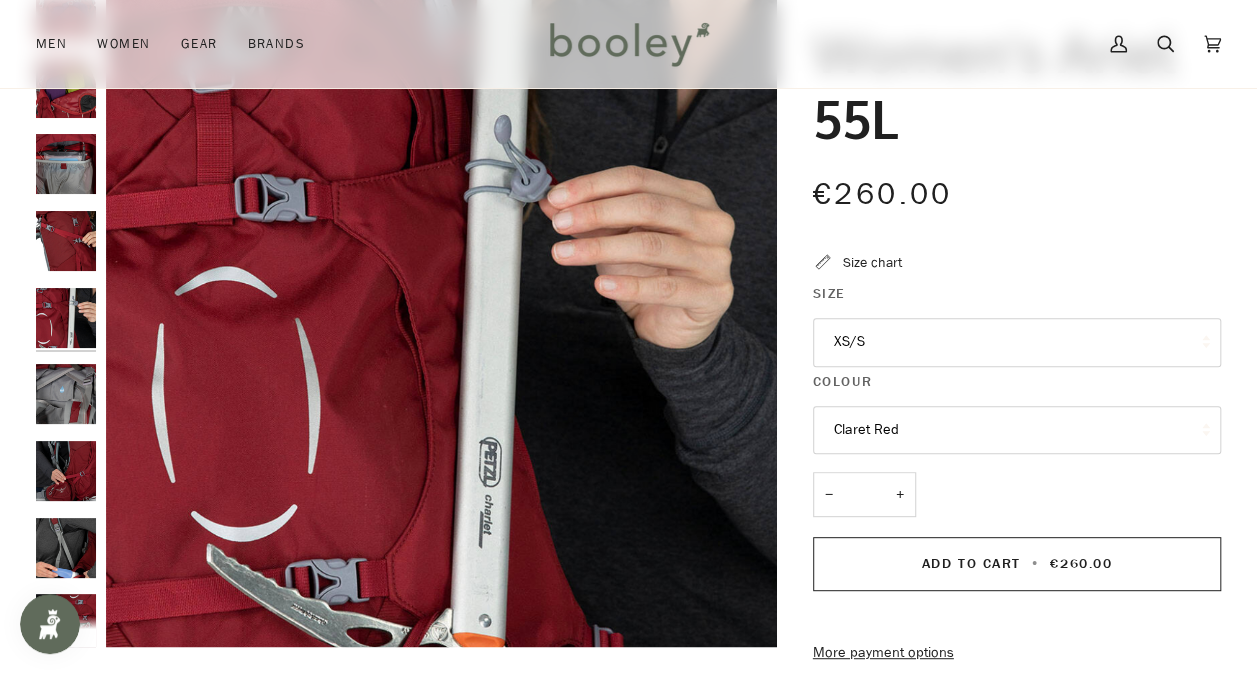 scroll, scrollTop: 458, scrollLeft: 0, axis: vertical 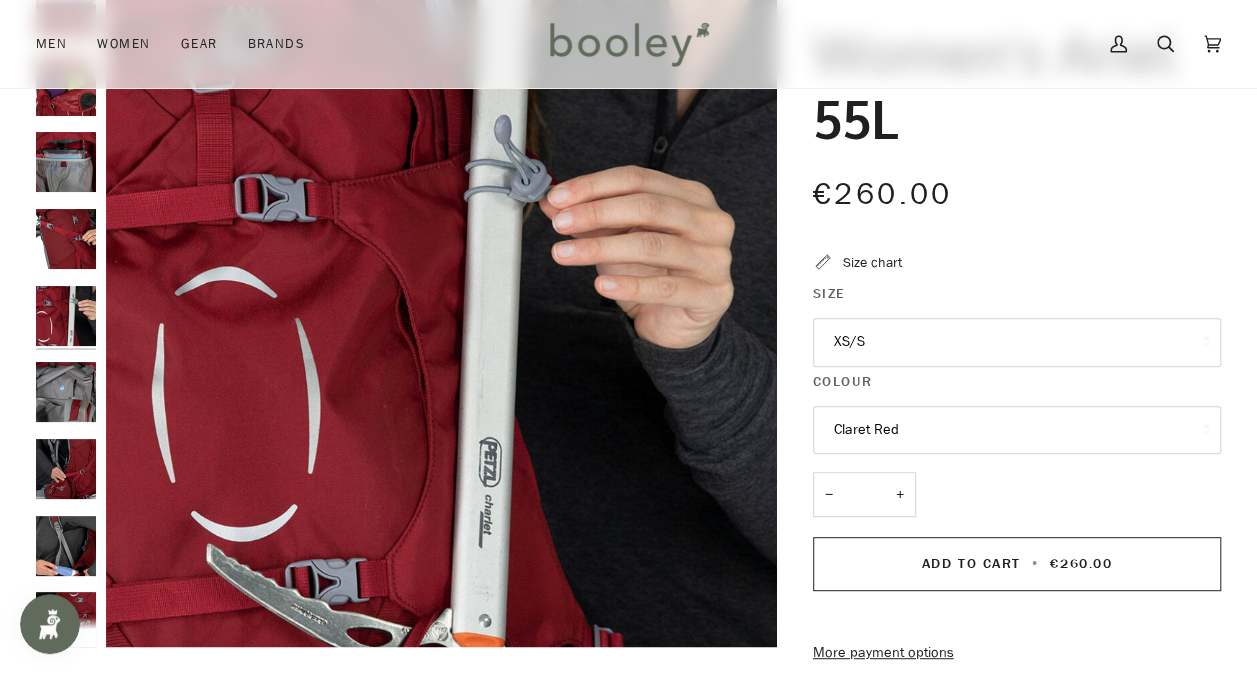 click at bounding box center (66, 546) 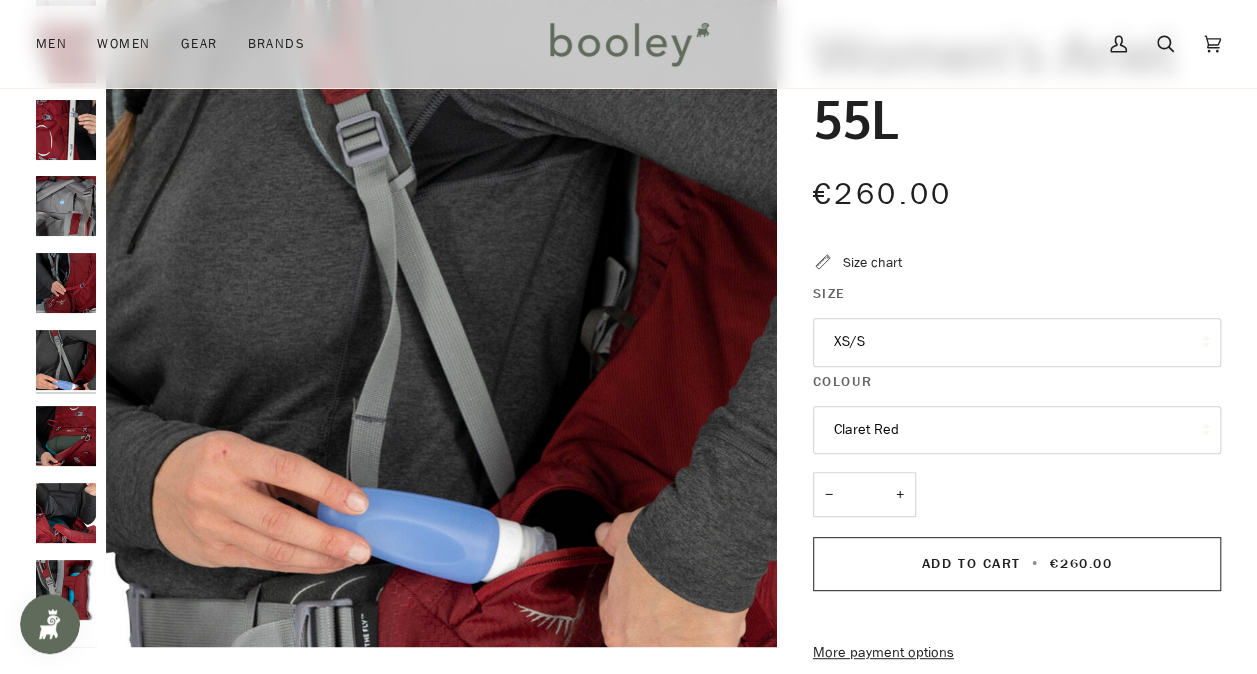 scroll, scrollTop: 687, scrollLeft: 0, axis: vertical 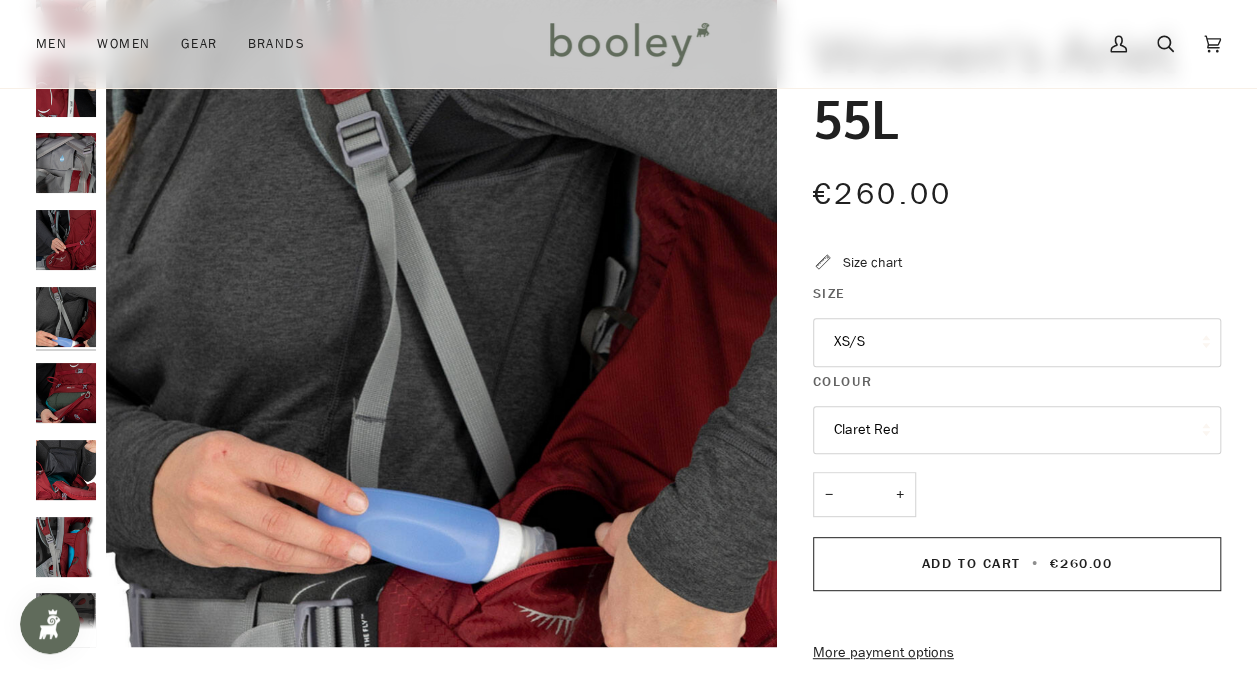 click at bounding box center [66, 393] 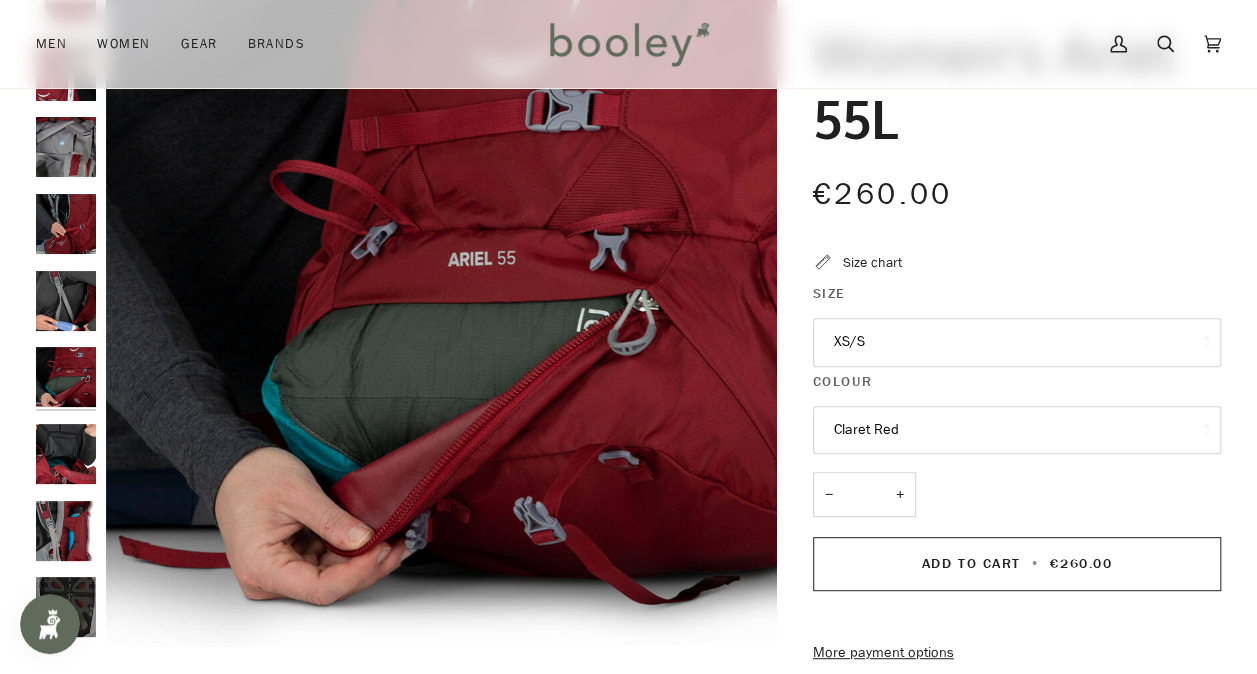 click at bounding box center (66, 454) 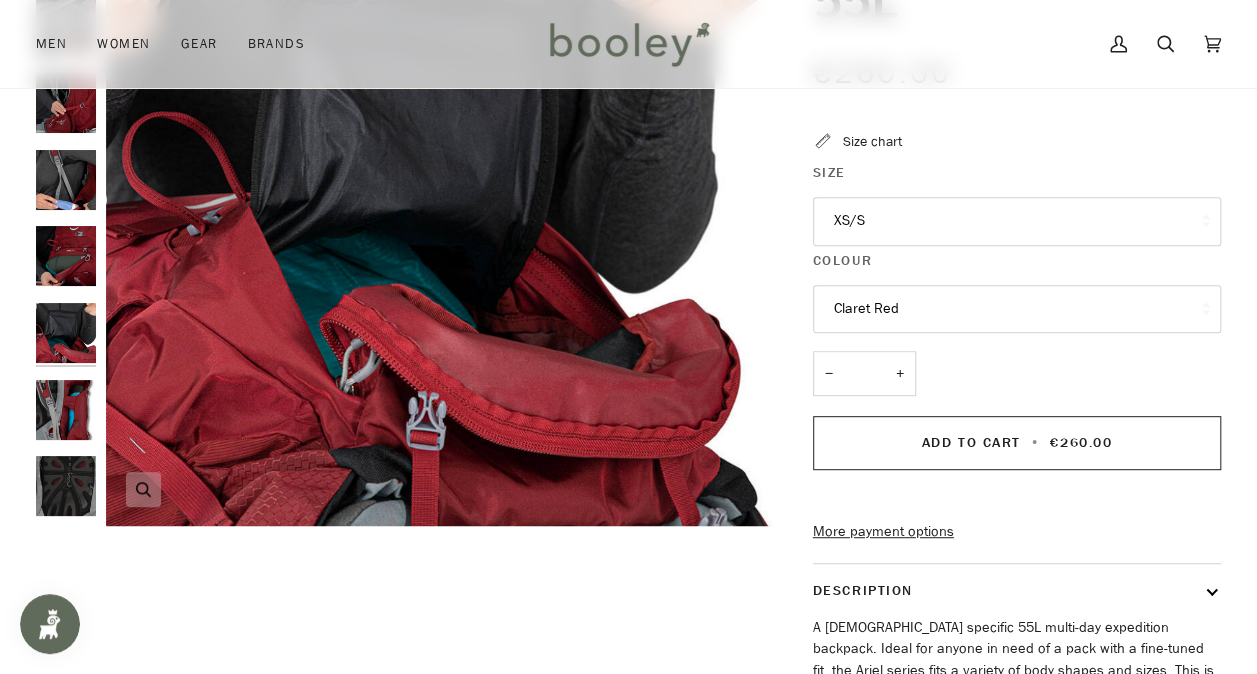 scroll, scrollTop: 294, scrollLeft: 0, axis: vertical 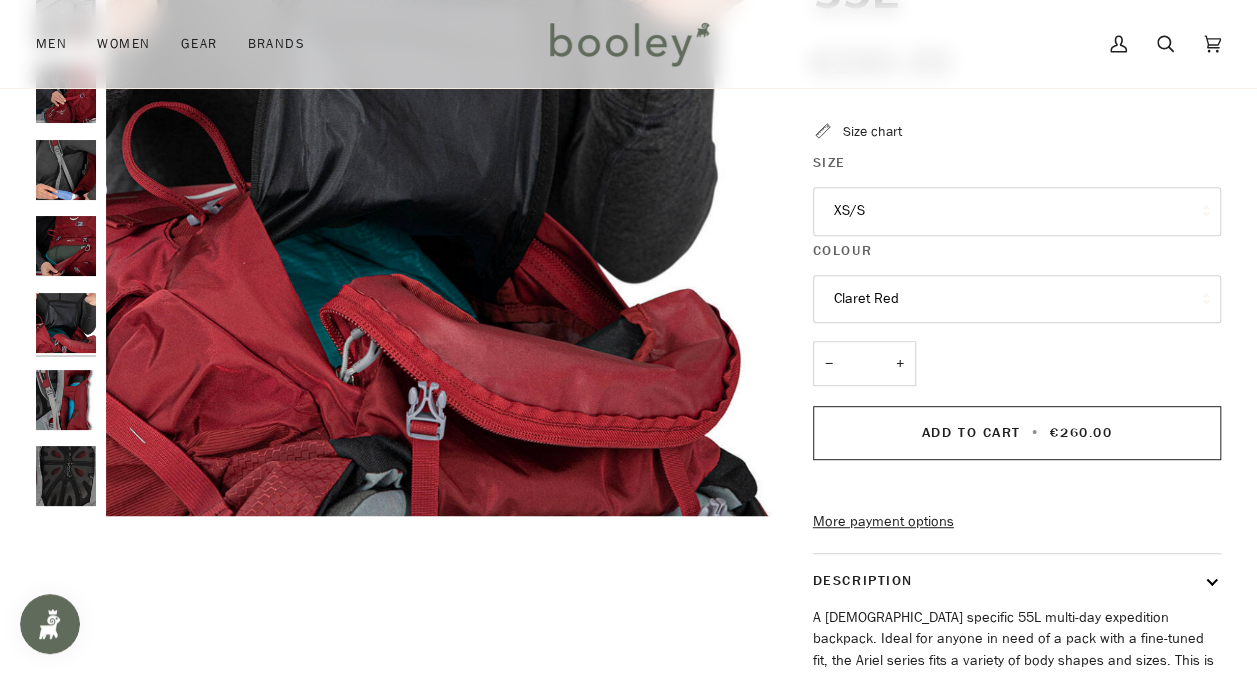 click at bounding box center [66, 400] 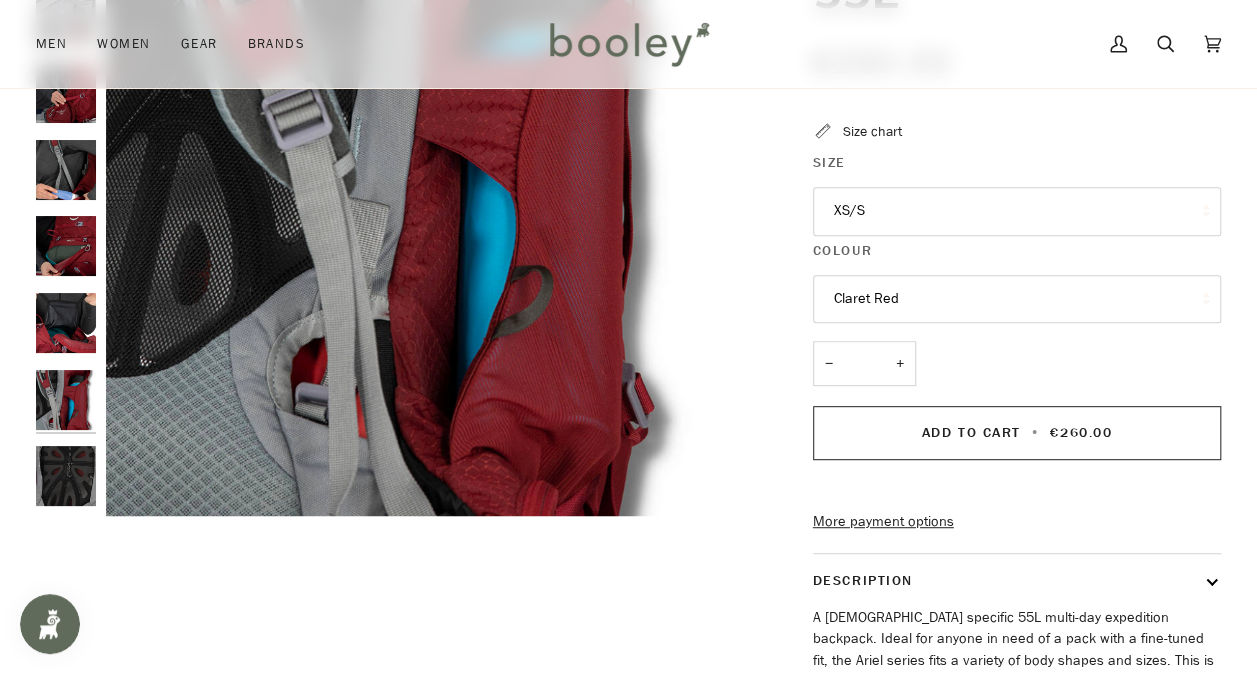 click at bounding box center [66, 476] 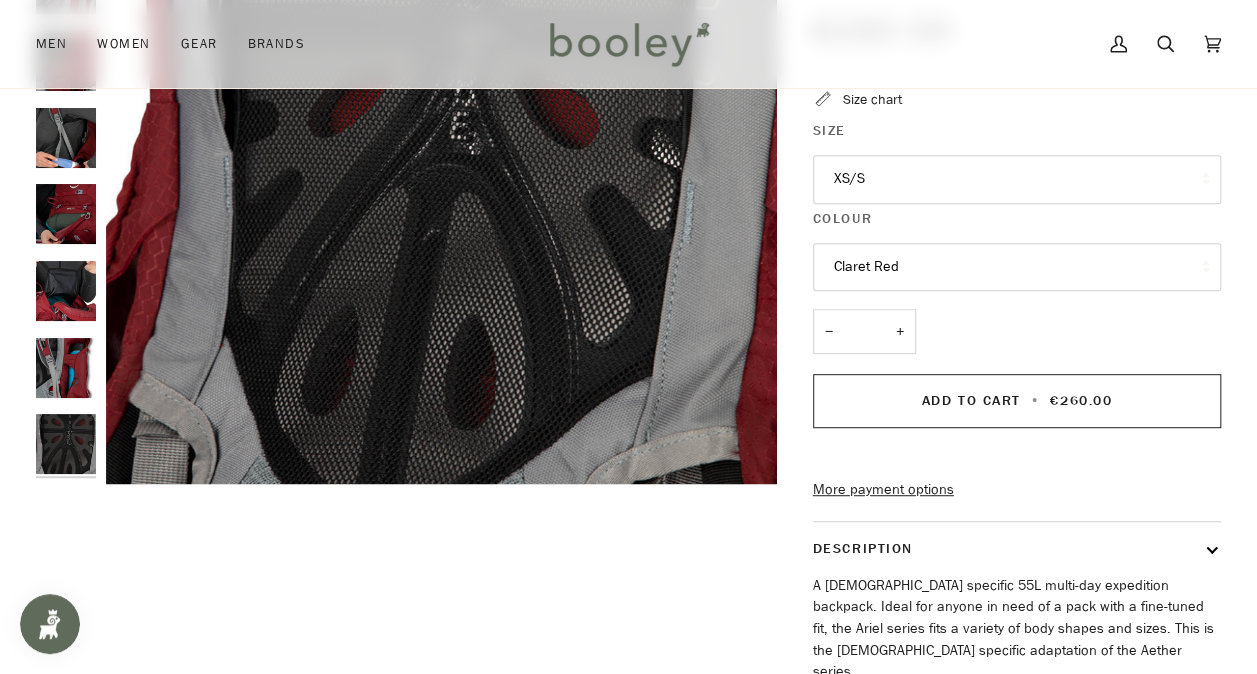 scroll, scrollTop: 316, scrollLeft: 0, axis: vertical 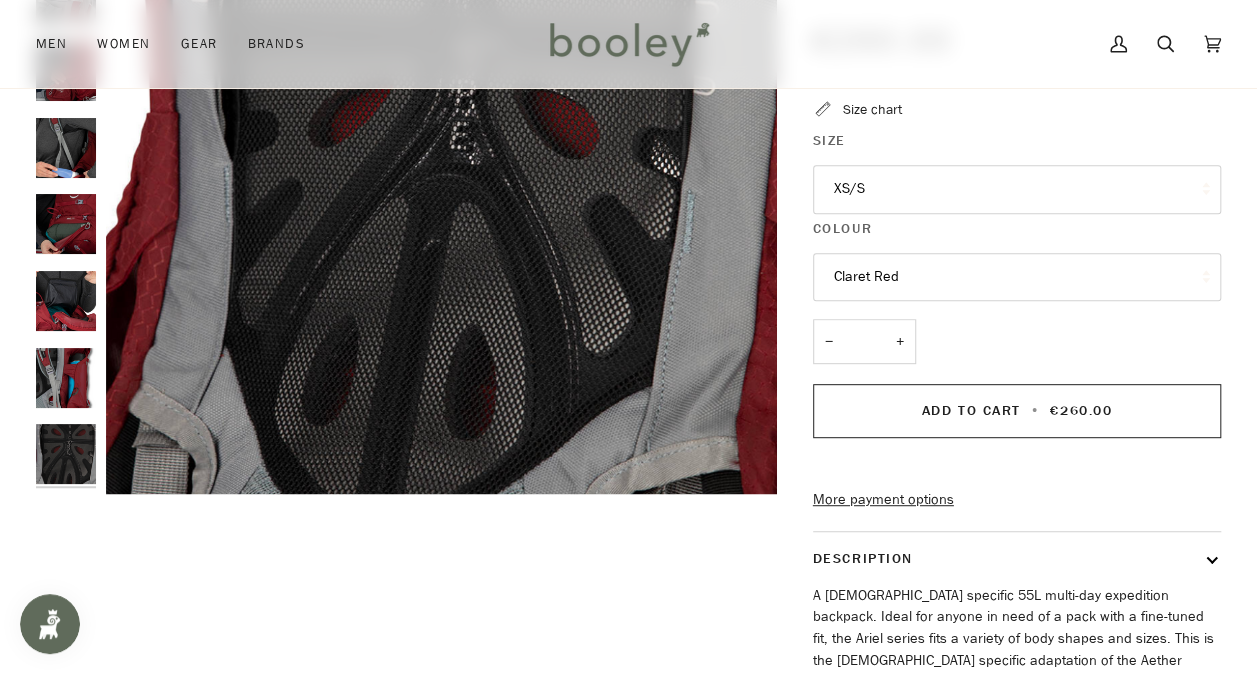 click on "XS/S" at bounding box center (1017, 189) 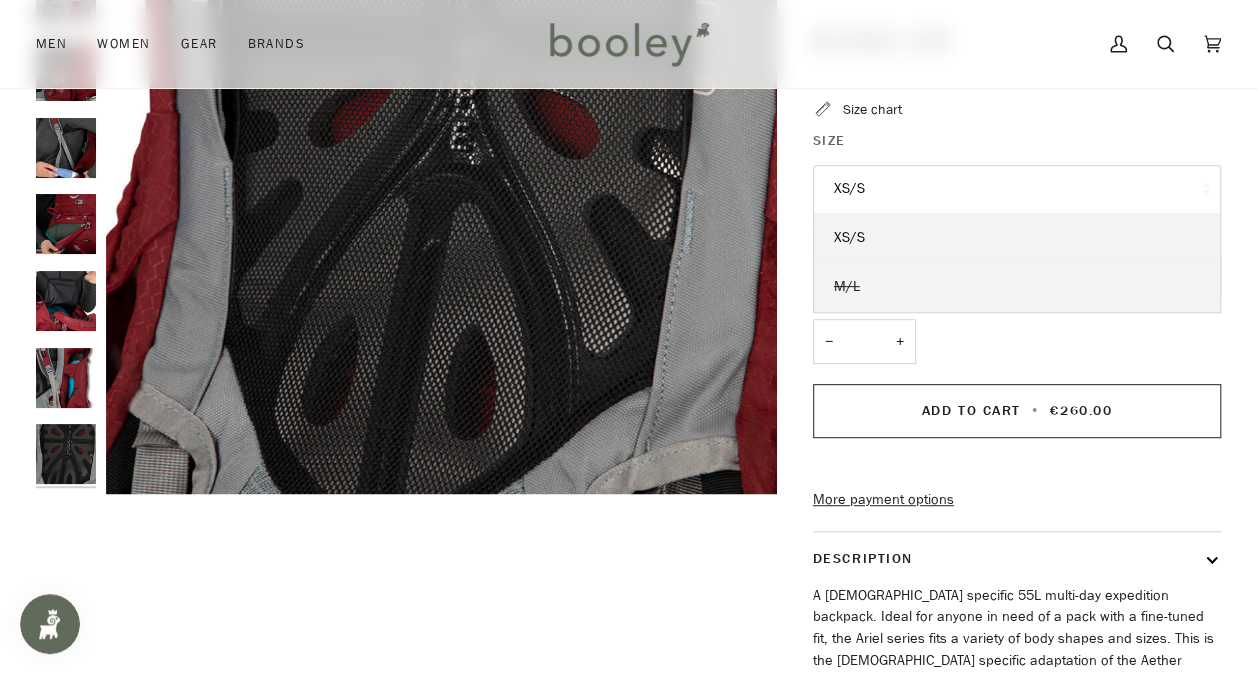 click on "M/L" at bounding box center [847, 286] 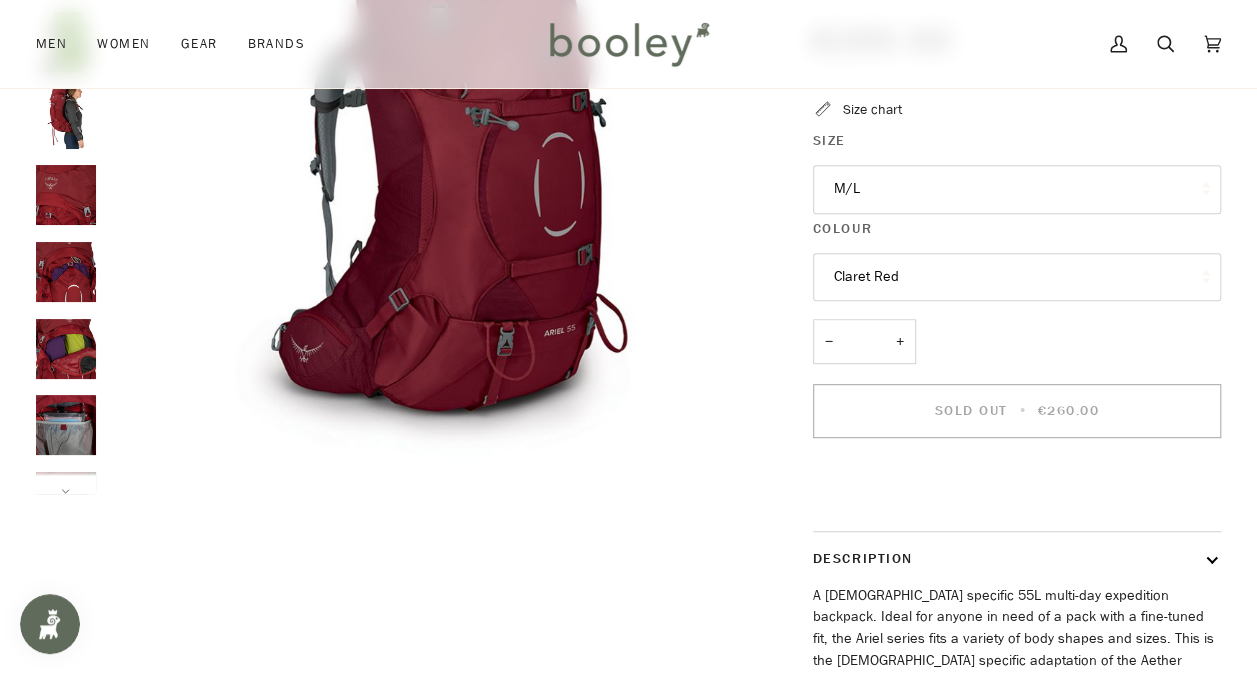 scroll, scrollTop: 0, scrollLeft: 0, axis: both 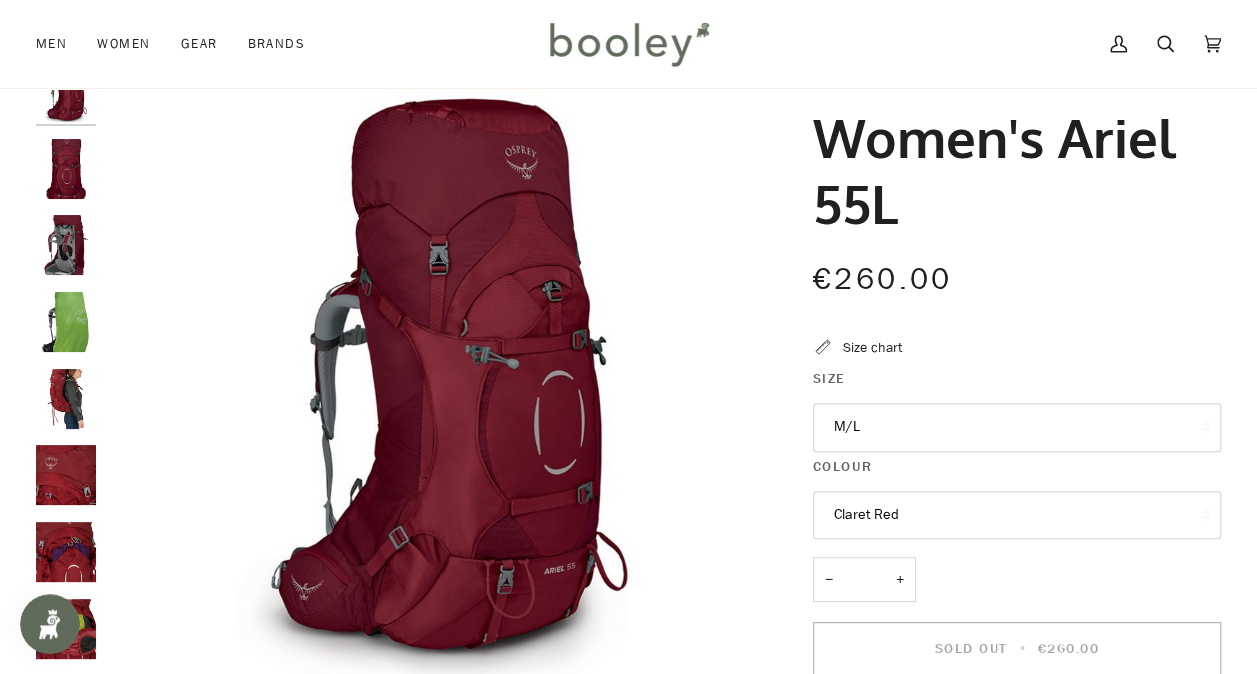 click on "M/L" at bounding box center (1017, 427) 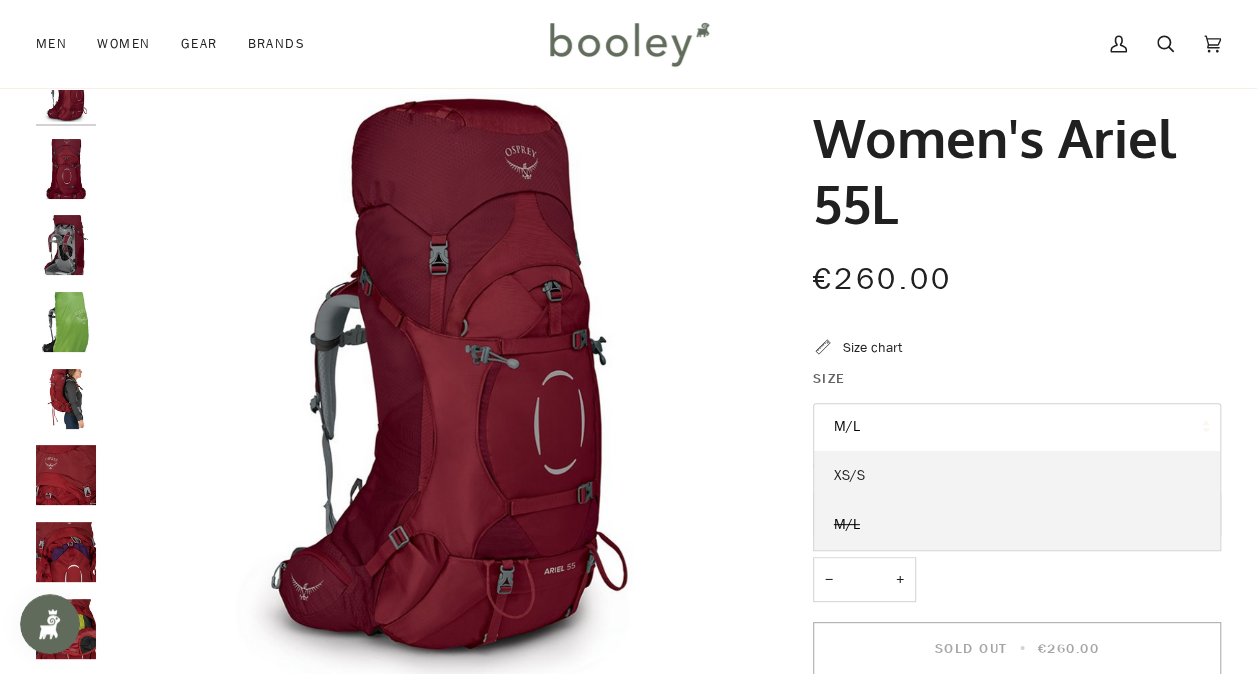 click on "XS/S" at bounding box center (1017, 476) 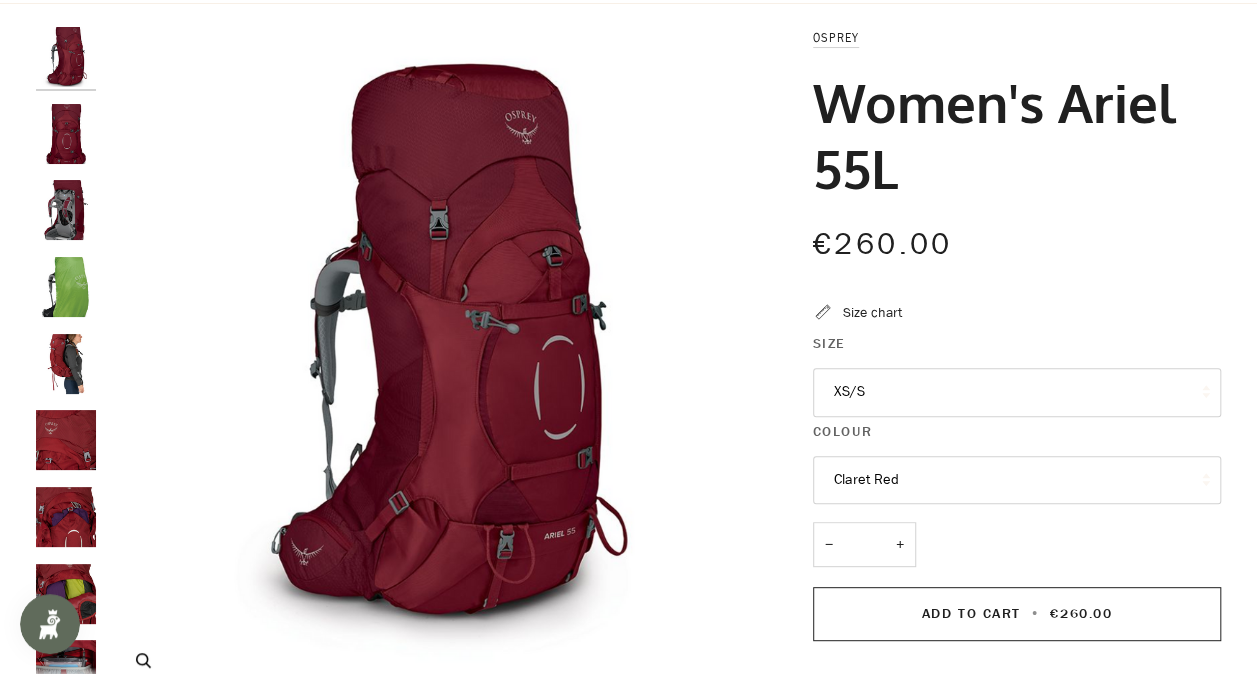 scroll, scrollTop: 0, scrollLeft: 0, axis: both 